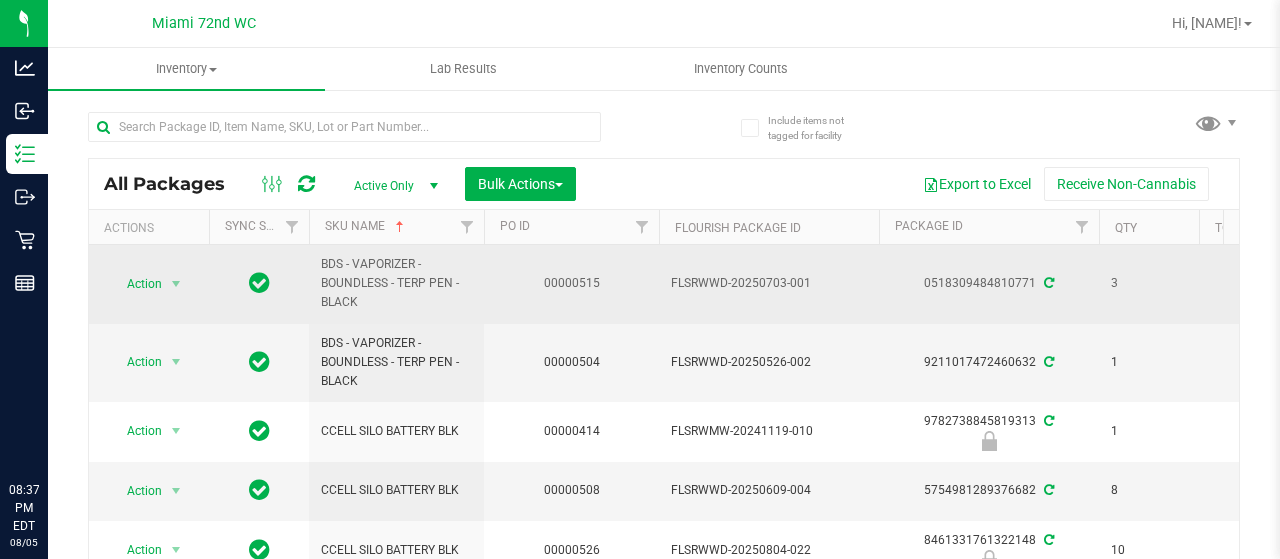 scroll, scrollTop: 0, scrollLeft: 0, axis: both 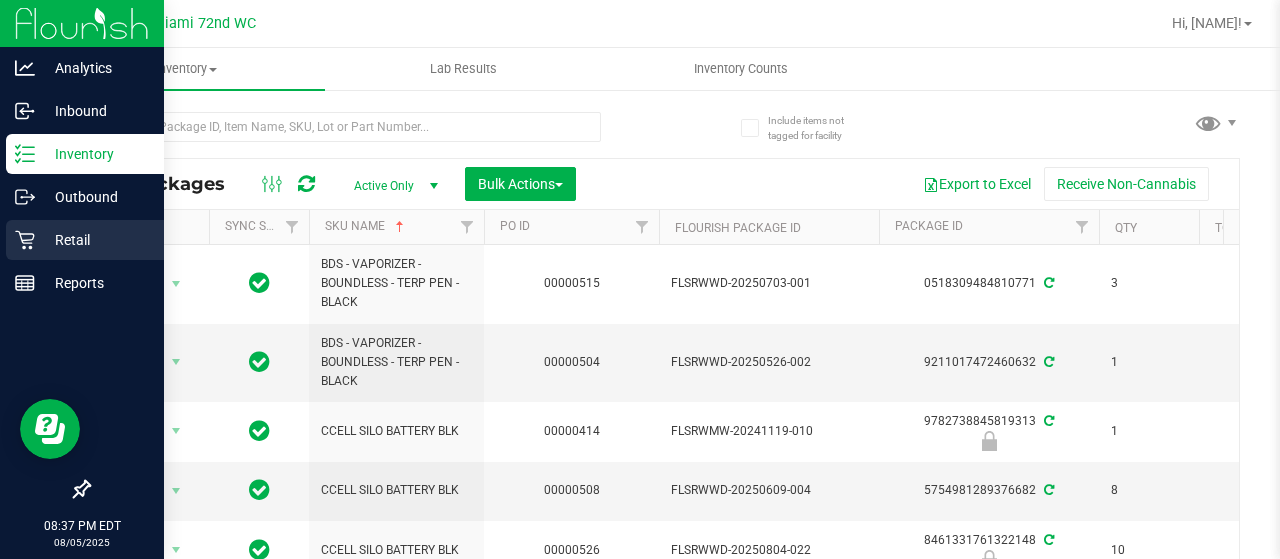 click on "Retail" at bounding box center (95, 240) 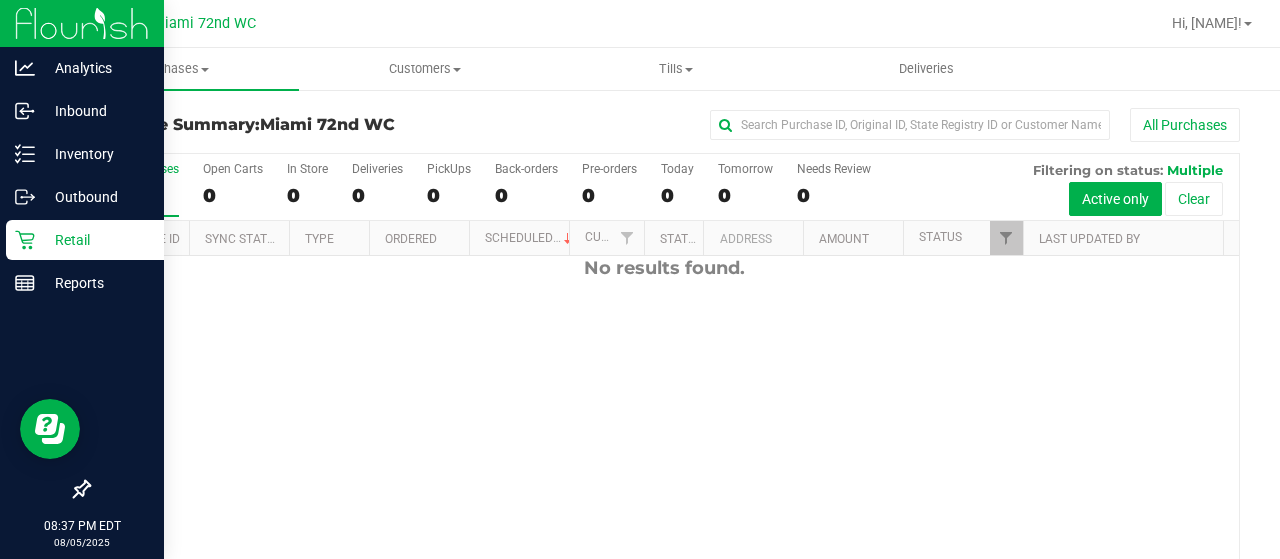 scroll, scrollTop: 0, scrollLeft: 0, axis: both 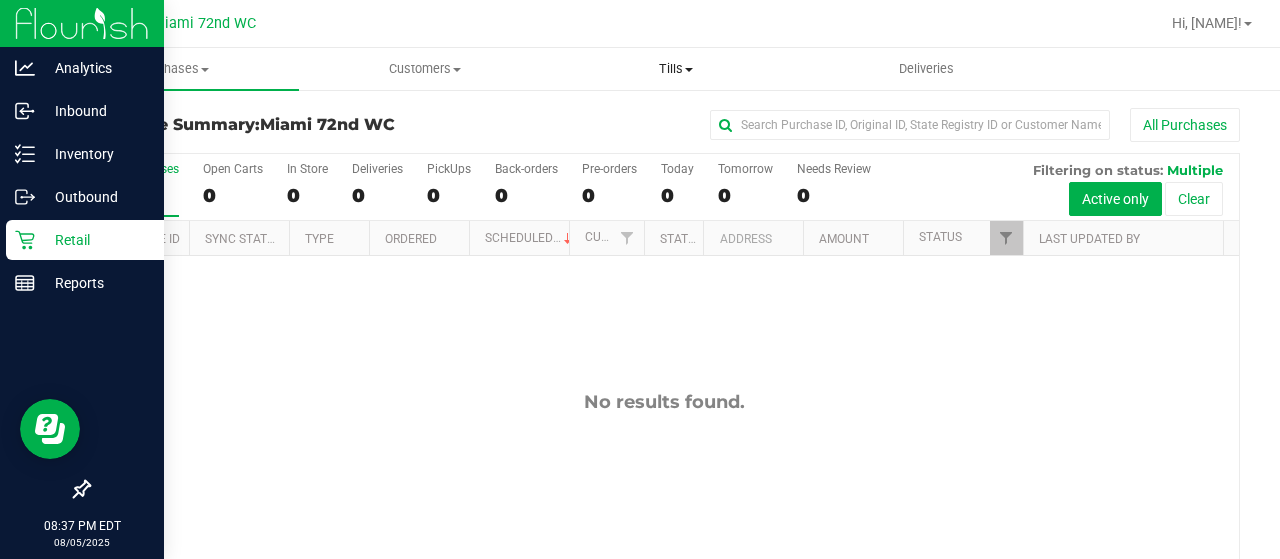 click on "Tills" at bounding box center (675, 69) 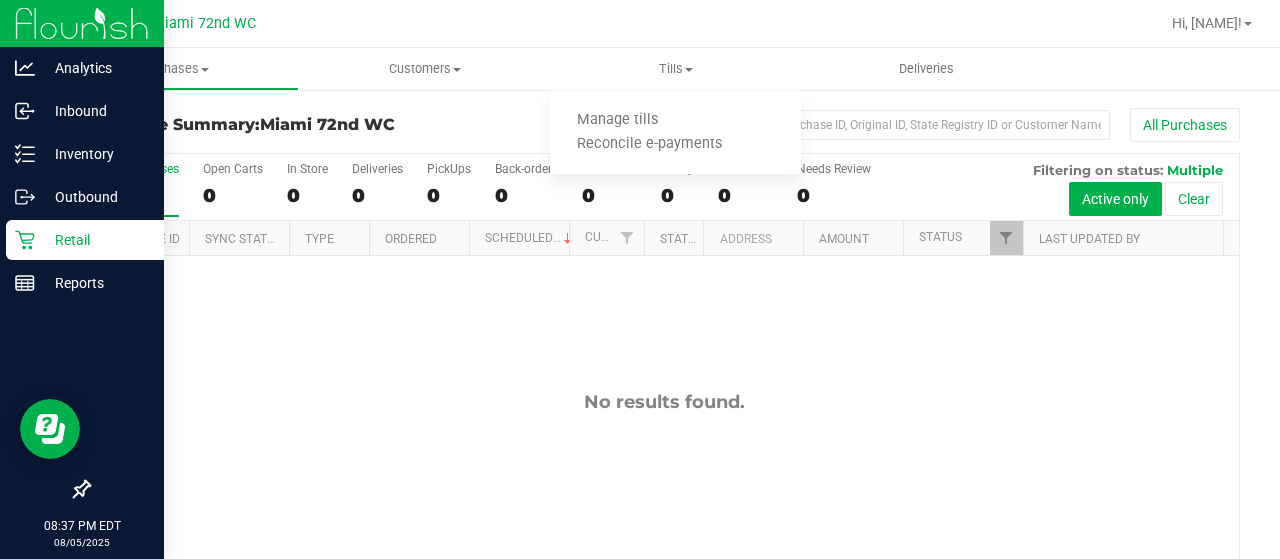 click on "All Purchases" at bounding box center (856, 125) 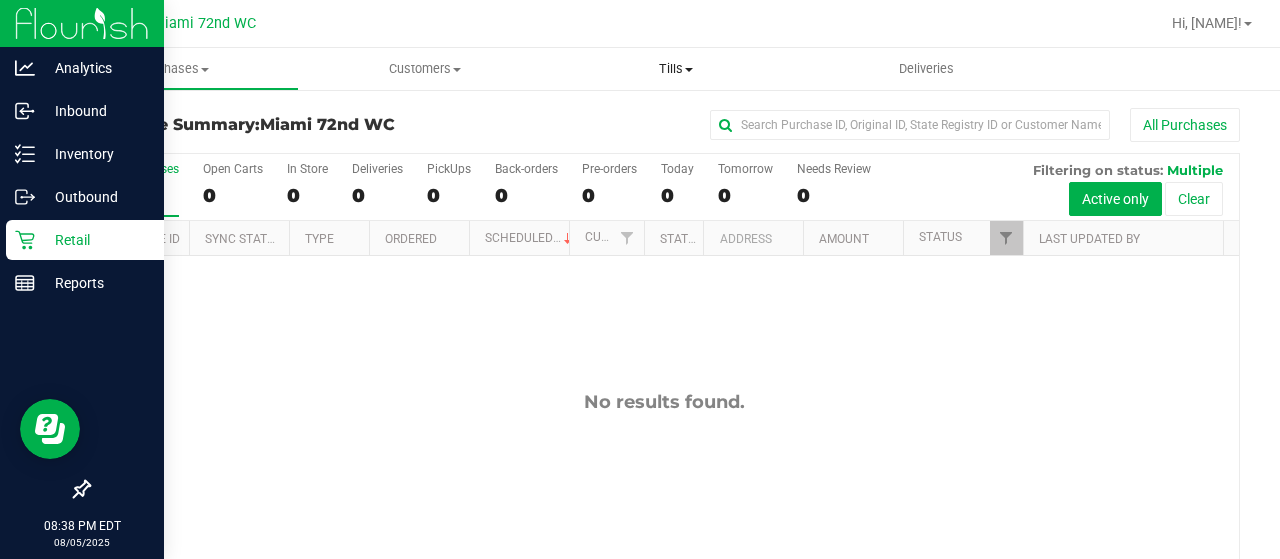 click on "Tills" at bounding box center [675, 69] 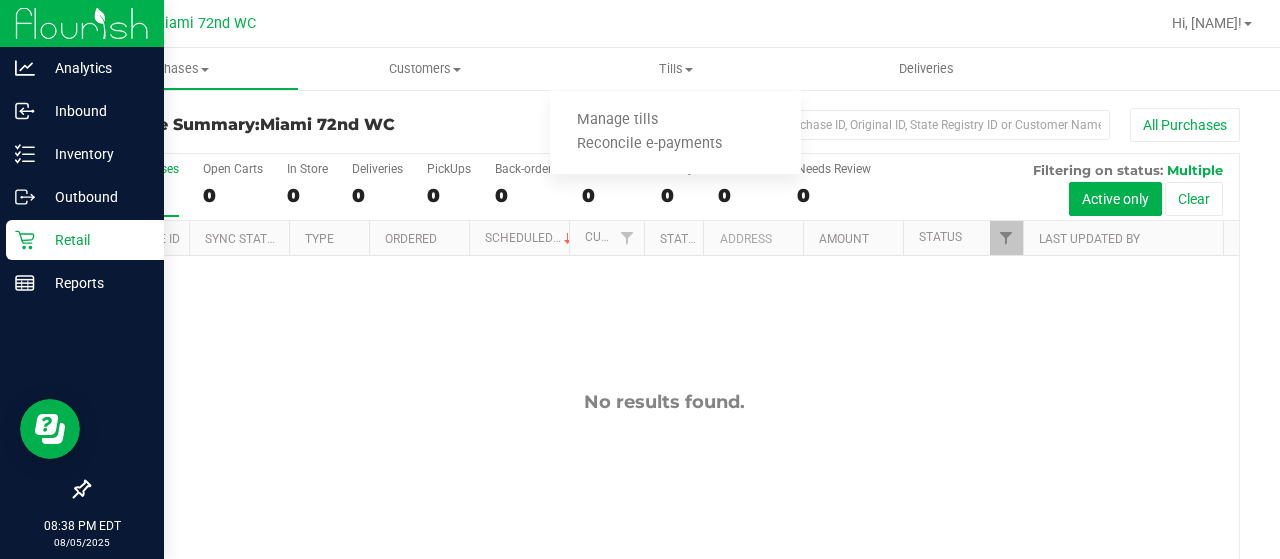 click on "All Purchases" at bounding box center (856, 125) 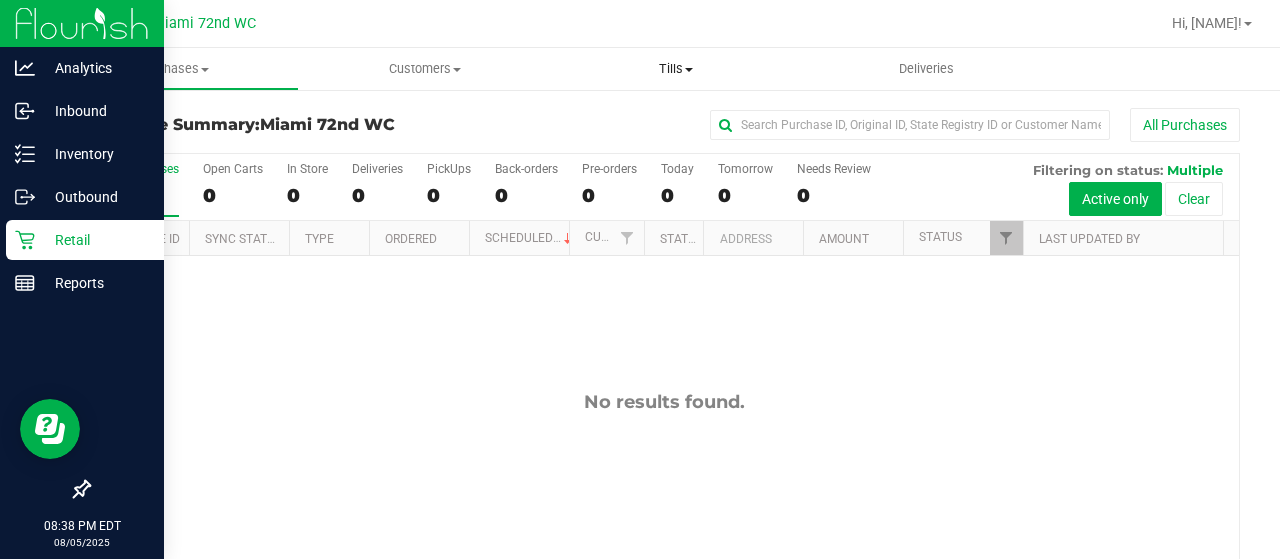 click on "Tills" at bounding box center (675, 69) 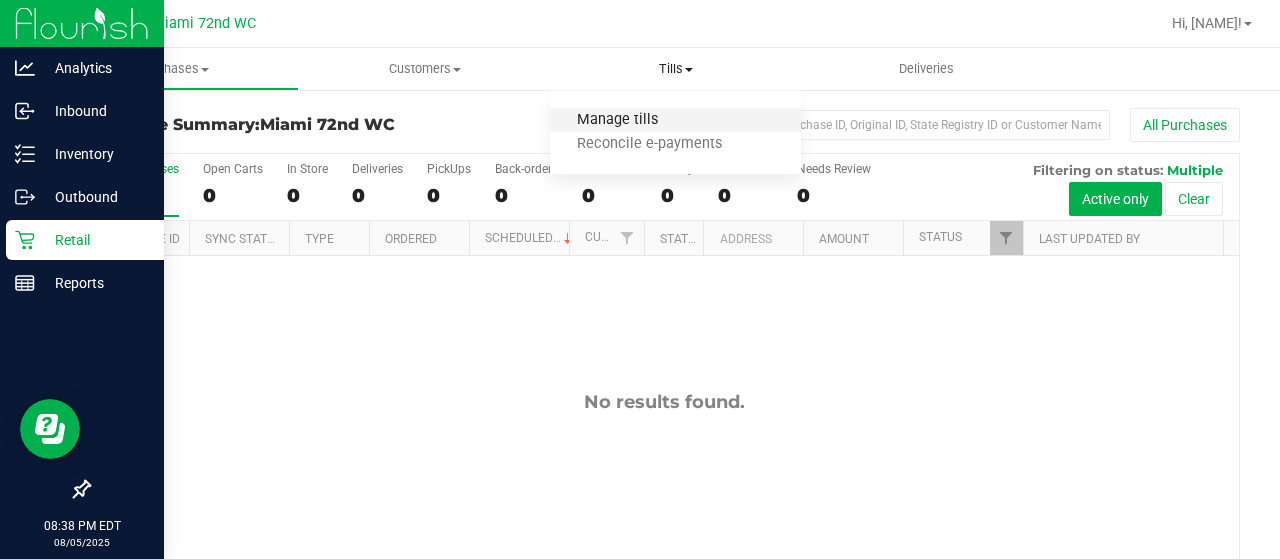 click on "Manage tills" at bounding box center (617, 120) 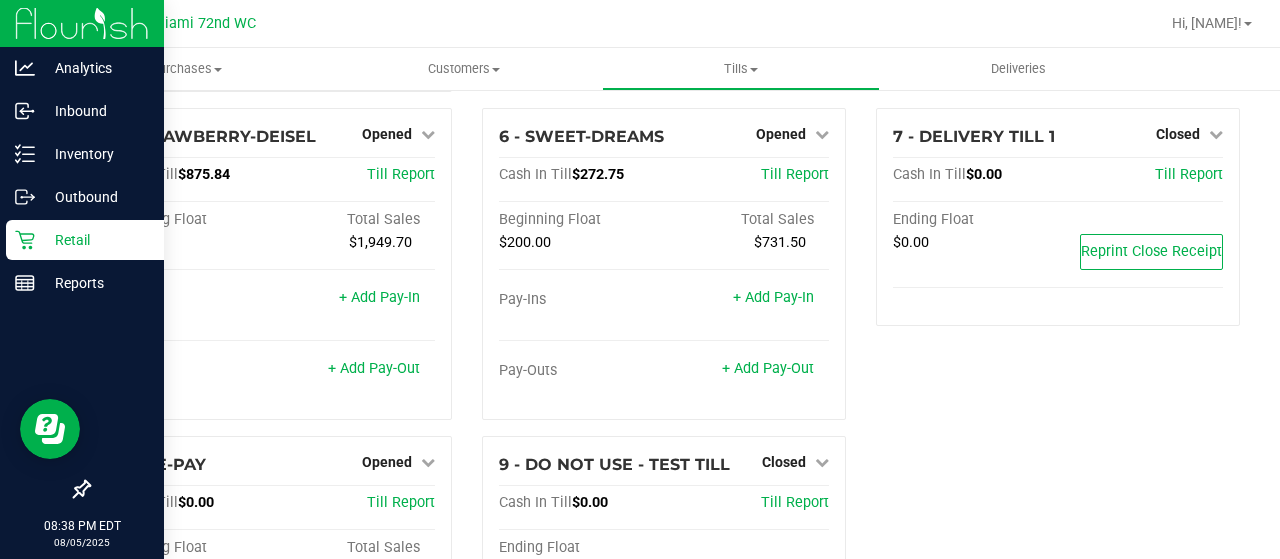 scroll, scrollTop: 366, scrollLeft: 0, axis: vertical 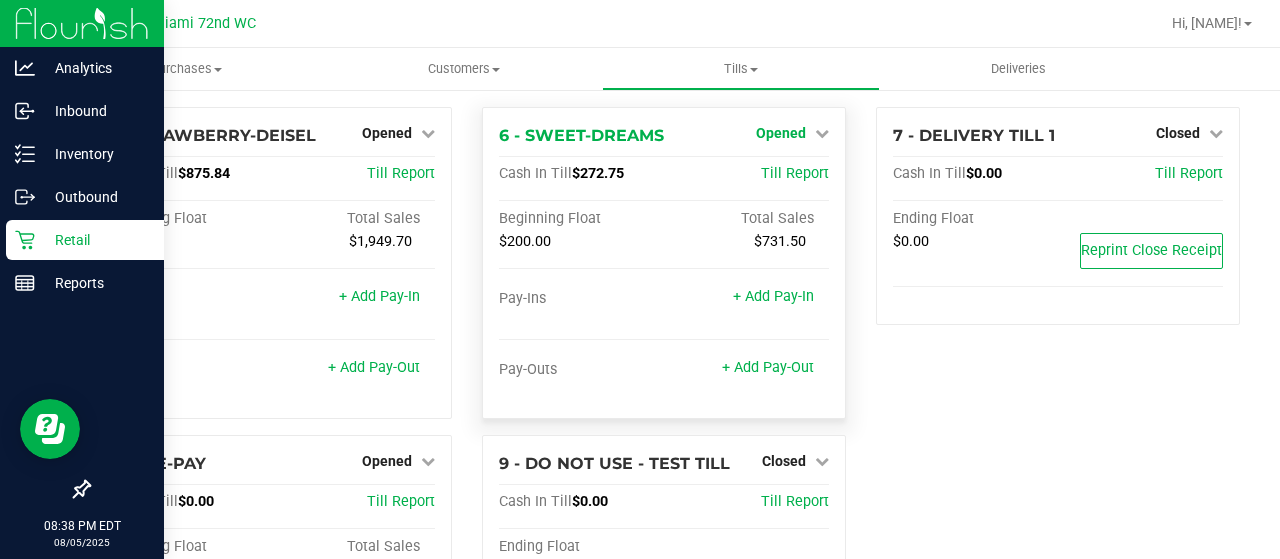 click on "Opened" at bounding box center (792, 133) 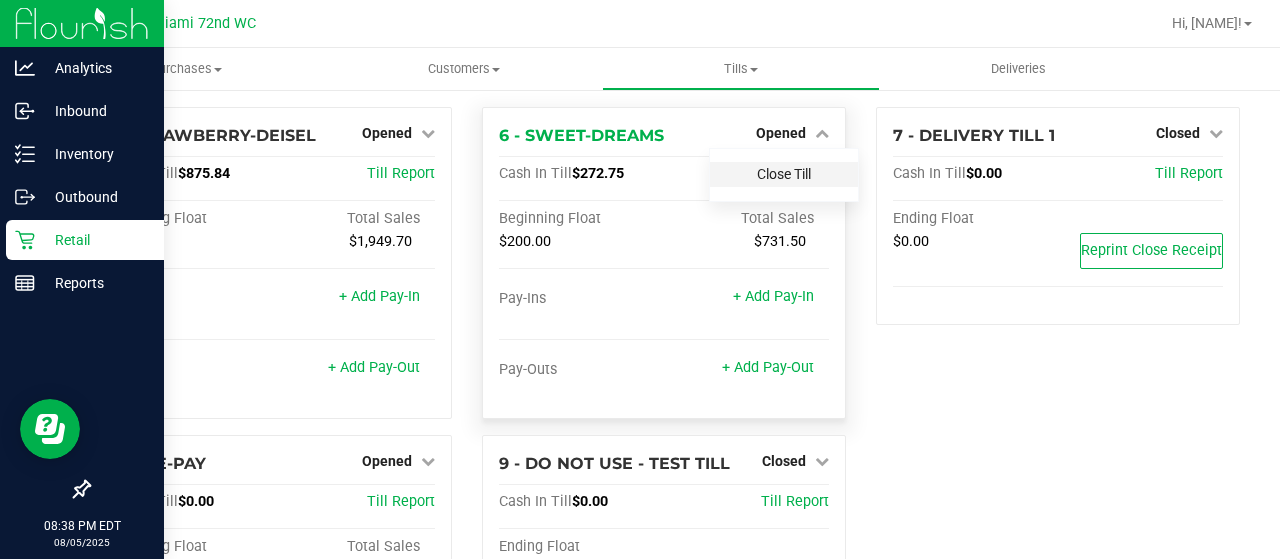 click on "Close Till" at bounding box center [784, 174] 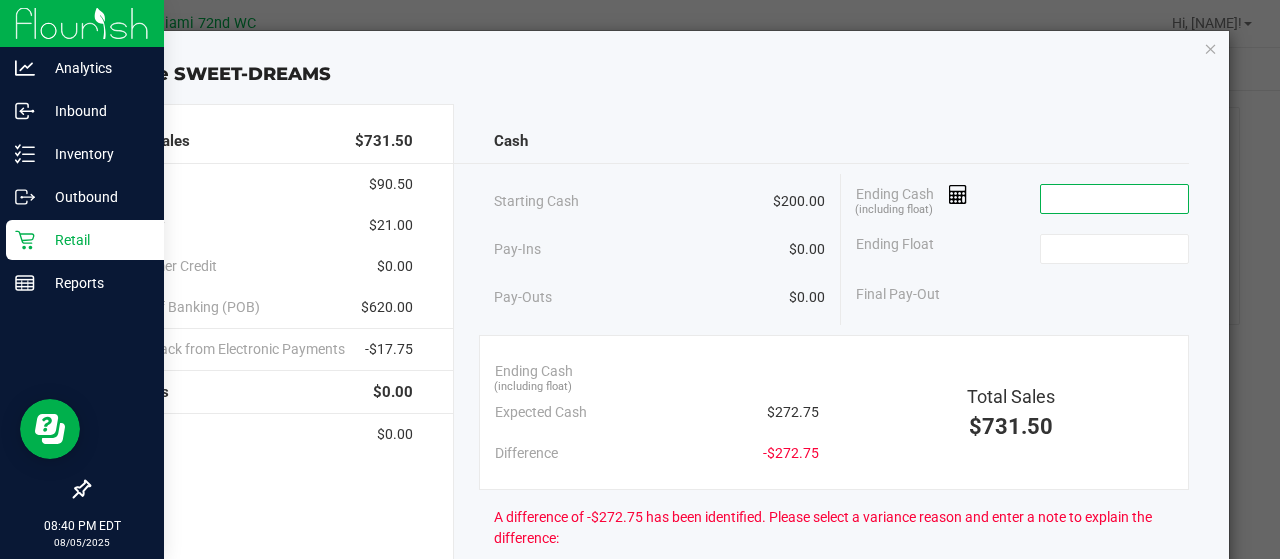 click at bounding box center (1114, 199) 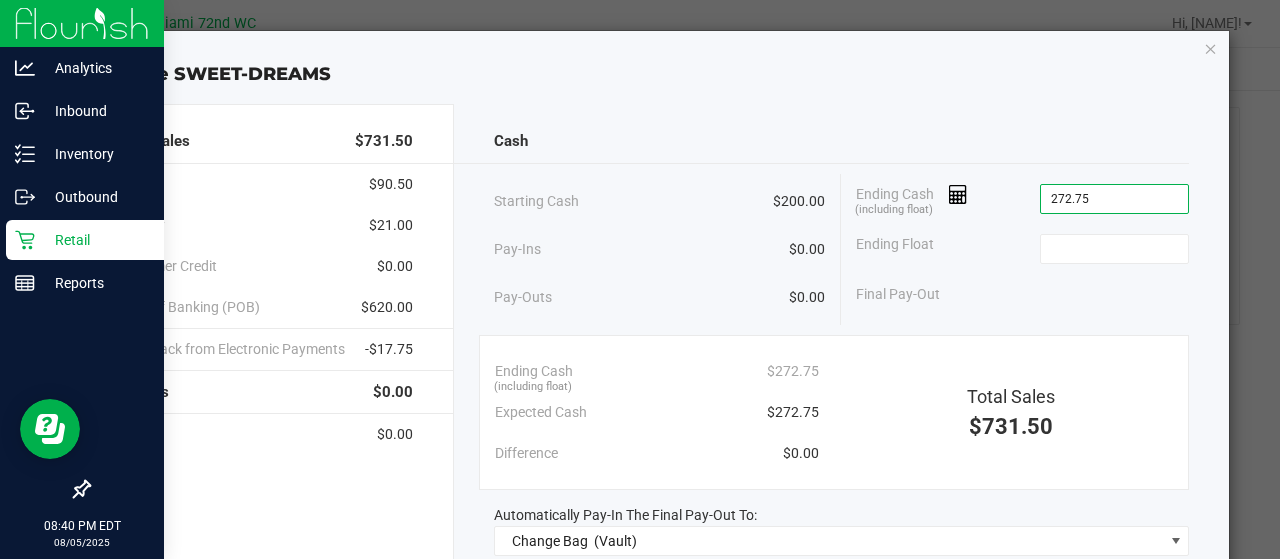 type on "$272.75" 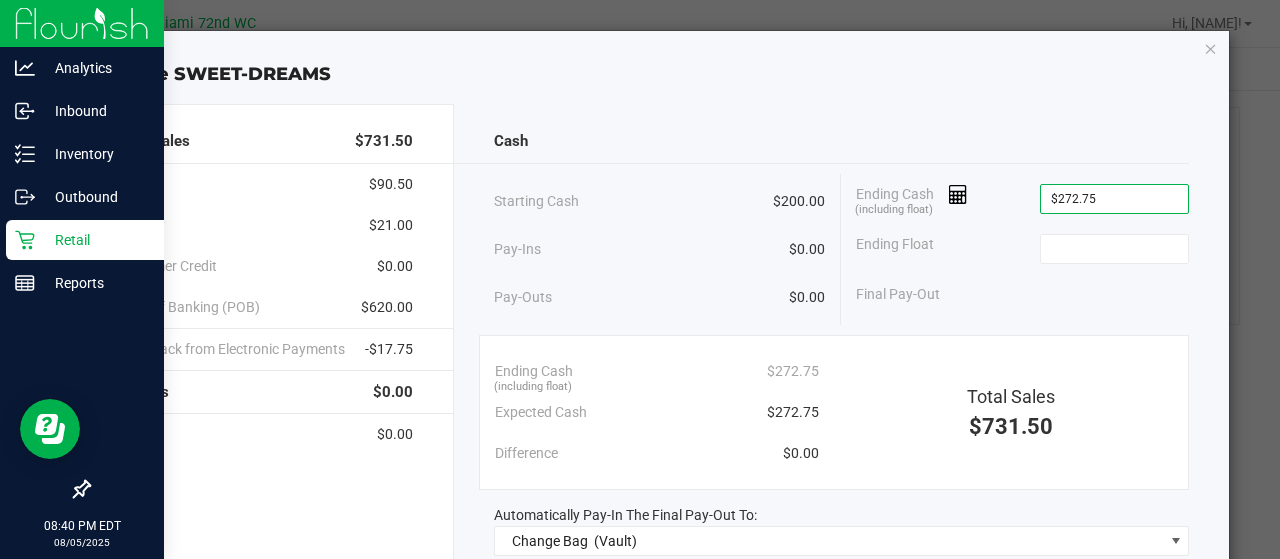 click on "Total Sales   [AMOUNT]   Cash   [AMOUNT]   CanPay   [AMOUNT]   Customer Credit   [AMOUNT]   Point of Banking (POB)   [AMOUNT]   Cash Back from Electronic Payments   [AMOUNT]   Returns   [AMOUNT]   Cash   [AMOUNT]   Cash   Starting Cash   [AMOUNT]   Pay-Ins   [AMOUNT]   Pay-Outs   [AMOUNT]   Ending Cash  (including float) [AMOUNT]  Ending Float   Final Pay-Out      Ending Cash  (including float)  [AMOUNT]   Expected Cash   [AMOUNT]   Difference   [AMOUNT]   Total Sales   [AMOUNT]   Automatically Pay-In The Final Pay-Out To:  Change Bag    (Vault)  Use network devices   Send receipt to:   QZ Status:   Not connected  EPSON-CALI-GOLD  Cancel   Close Till" 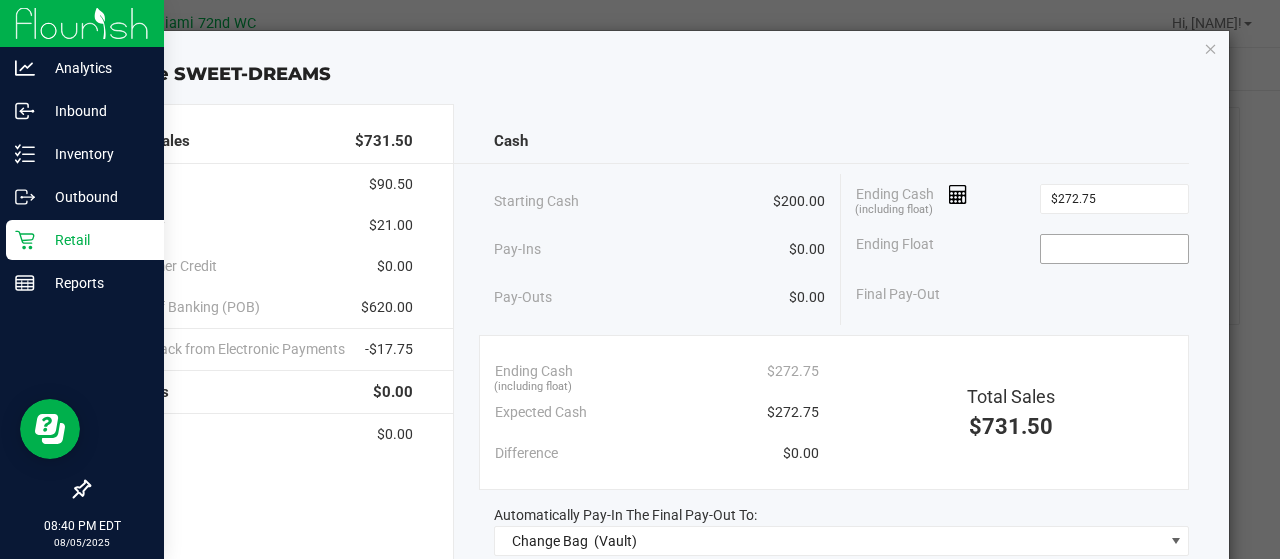 click at bounding box center [1114, 249] 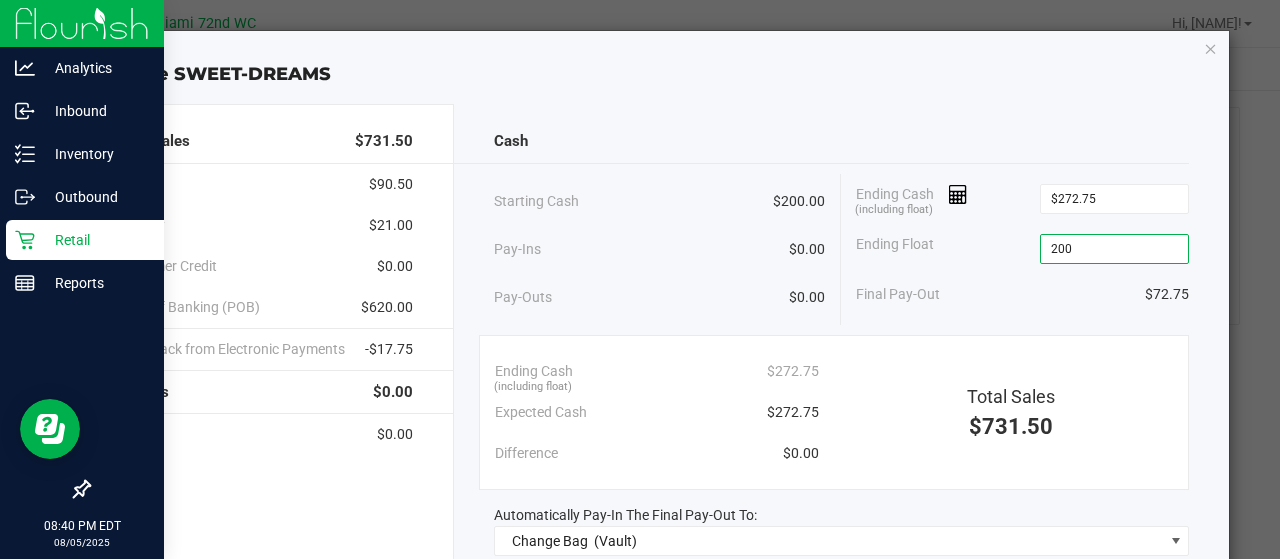 type on "$200.00" 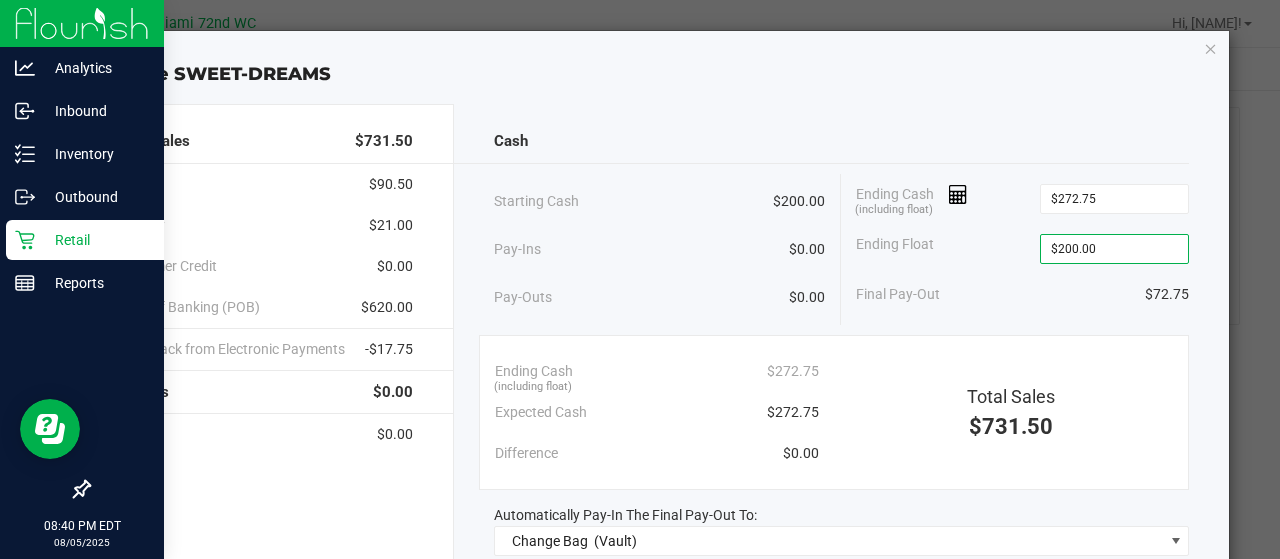 click on "Final Pay-Out   [AMOUNT]   Cash   [AMOUNT]   CanPay   [AMOUNT]   Customer Credit   [AMOUNT]   Point of Banking (POB)   [AMOUNT]   Cash Back from Electronic Payments   [AMOUNT]   Returns   [AMOUNT]   Cash   [AMOUNT]   Cash   Starting Cash   [AMOUNT]   Pay-Ins   [AMOUNT]   Pay-Outs   [AMOUNT]   Ending Cash  (including float) [AMOUNT]  Ending Float  [NUMBER]   Final Pay-Out   [AMOUNT]   Ending Cash  (including float)  [AMOUNT]   Expected Cash   [AMOUNT]   Difference   [AMOUNT]   Total Sales   [AMOUNT]   Automatically Pay-In The Final Pay-Out To:  Main    (Vault)  Use network devices   Send receipt to:   QZ Status:   Connected  EPSON-CALI-GOLD  Cancel   Close Till" 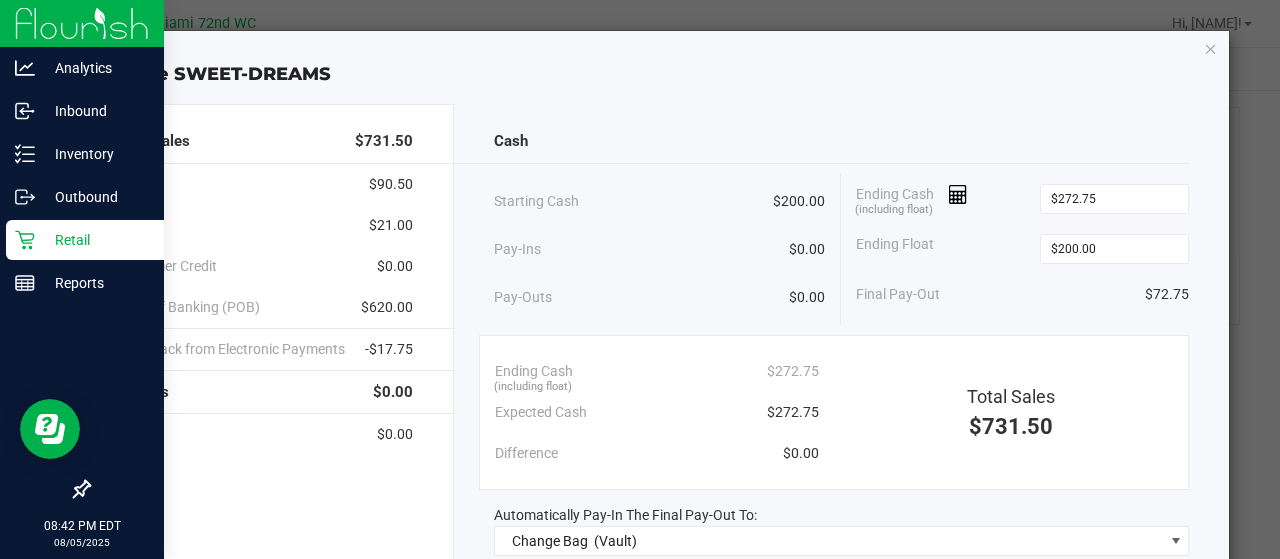 scroll, scrollTop: 89, scrollLeft: 0, axis: vertical 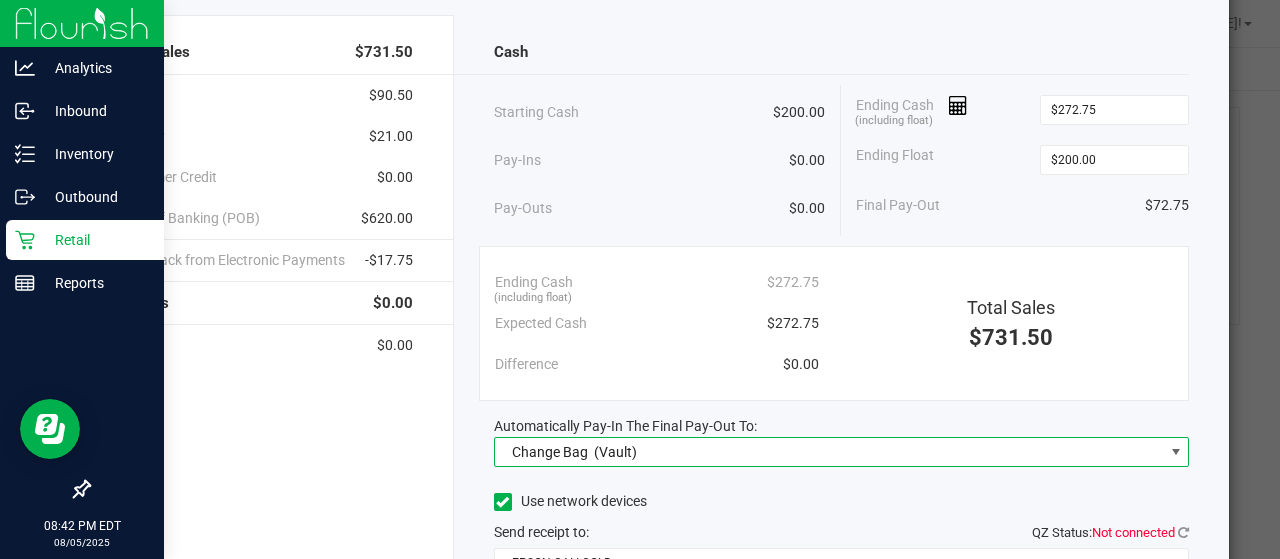 click on "Change Bag    (Vault)" at bounding box center (829, 452) 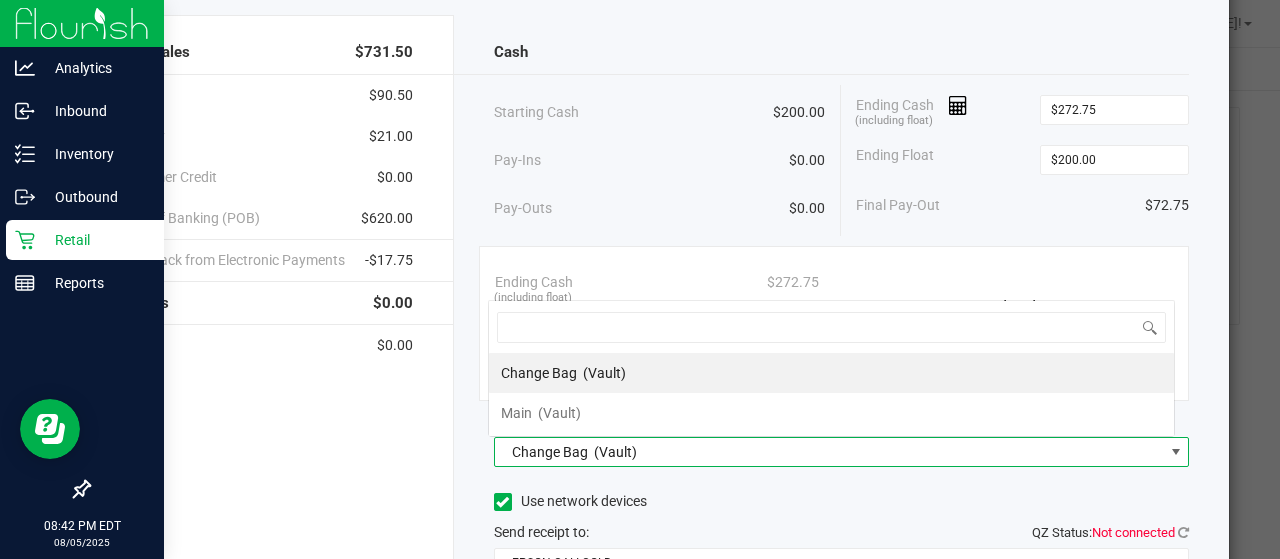 scroll, scrollTop: 0, scrollLeft: 0, axis: both 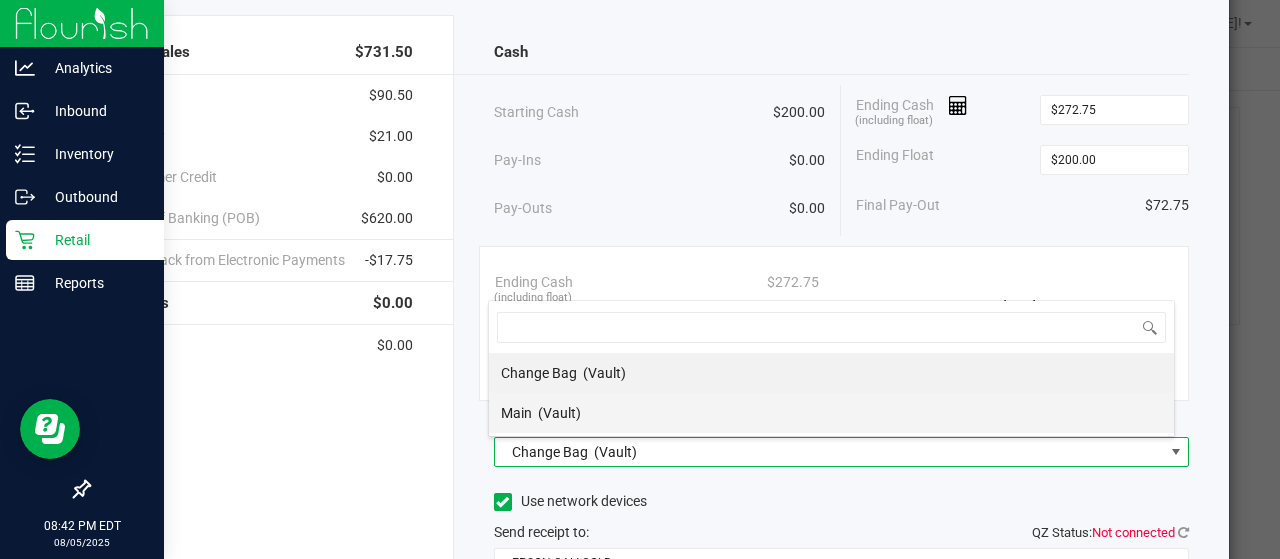 click on "Main    (Vault)" at bounding box center (831, 413) 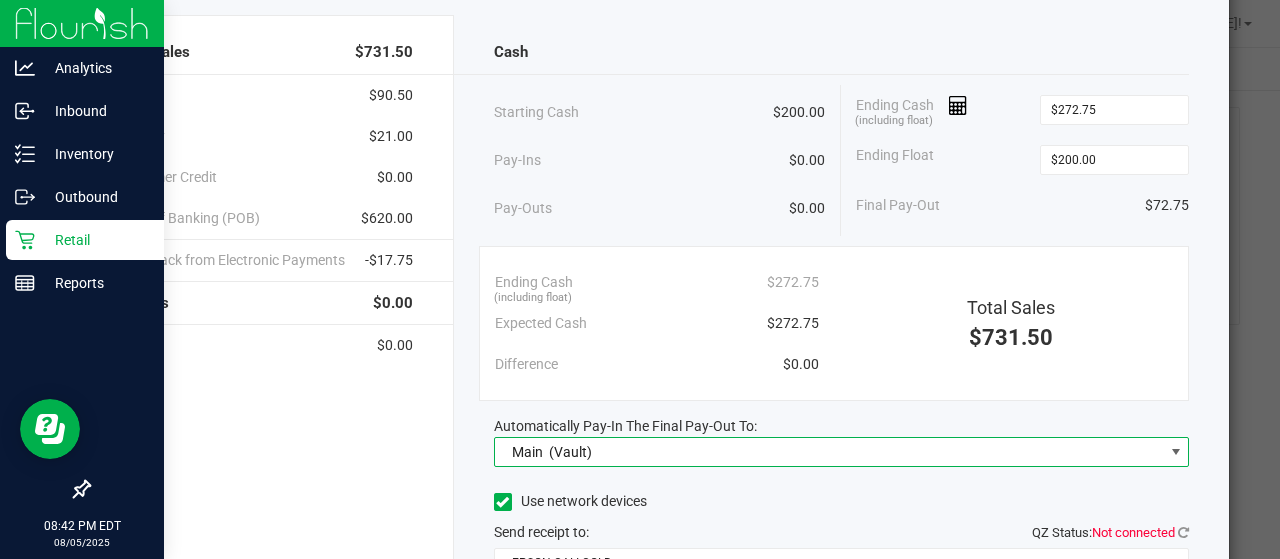 scroll, scrollTop: 266, scrollLeft: 0, axis: vertical 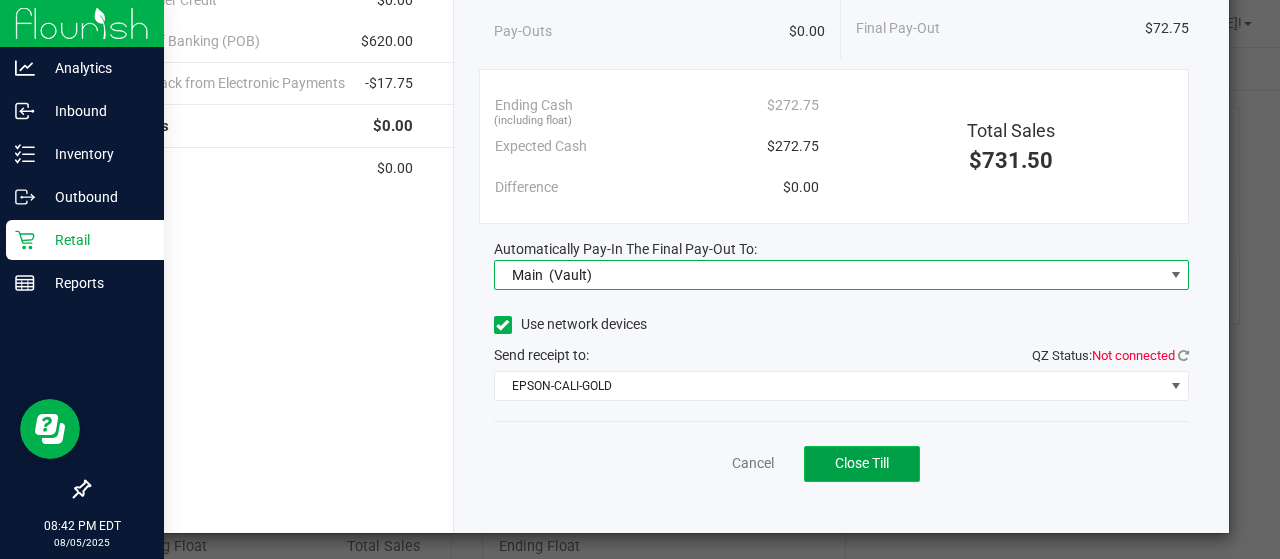 click on "Close Till" 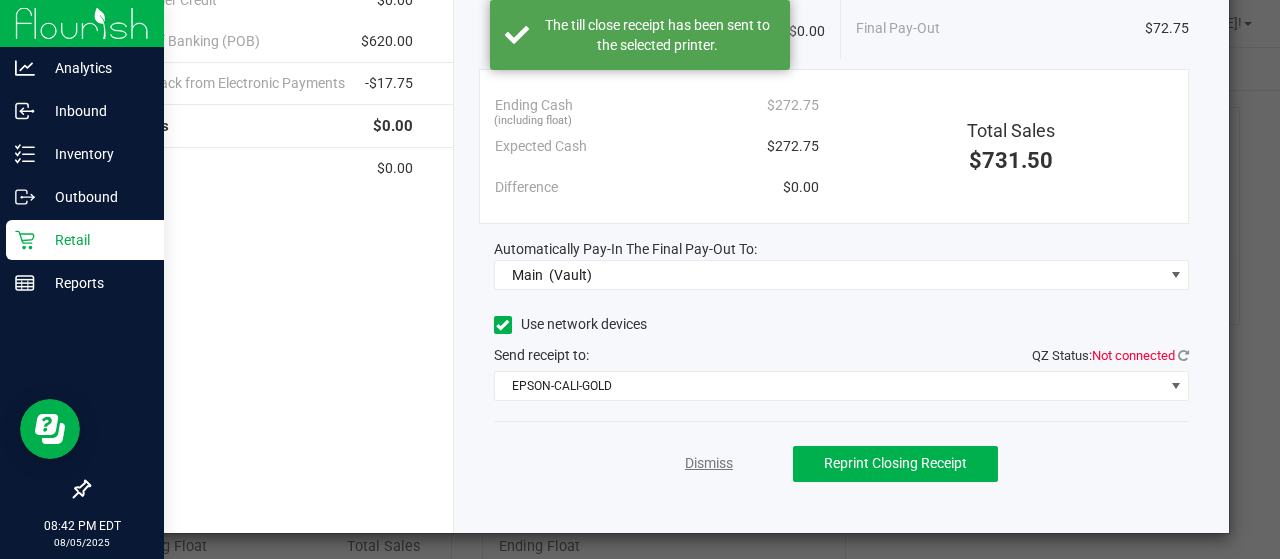 click on "Dismiss" 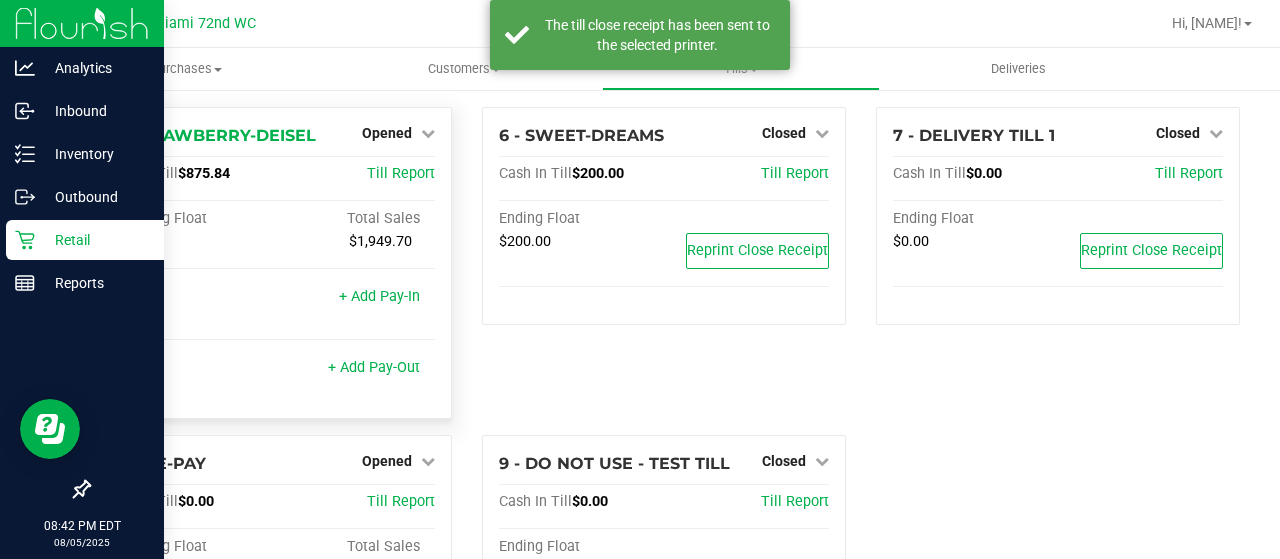 click on "Opened" at bounding box center (398, 133) 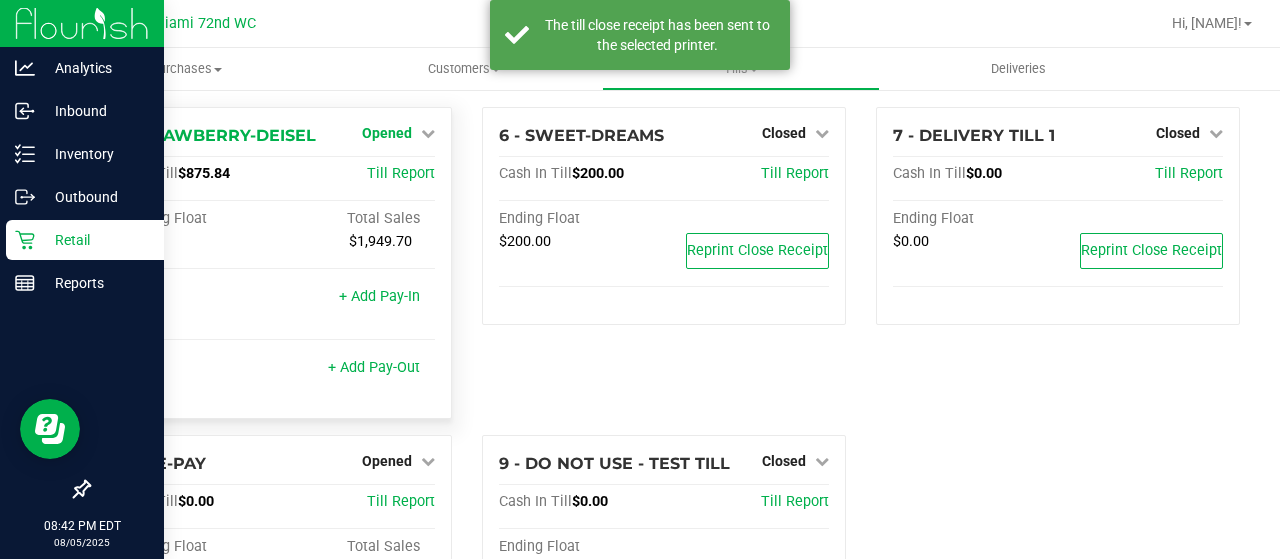 click on "Opened" at bounding box center [387, 133] 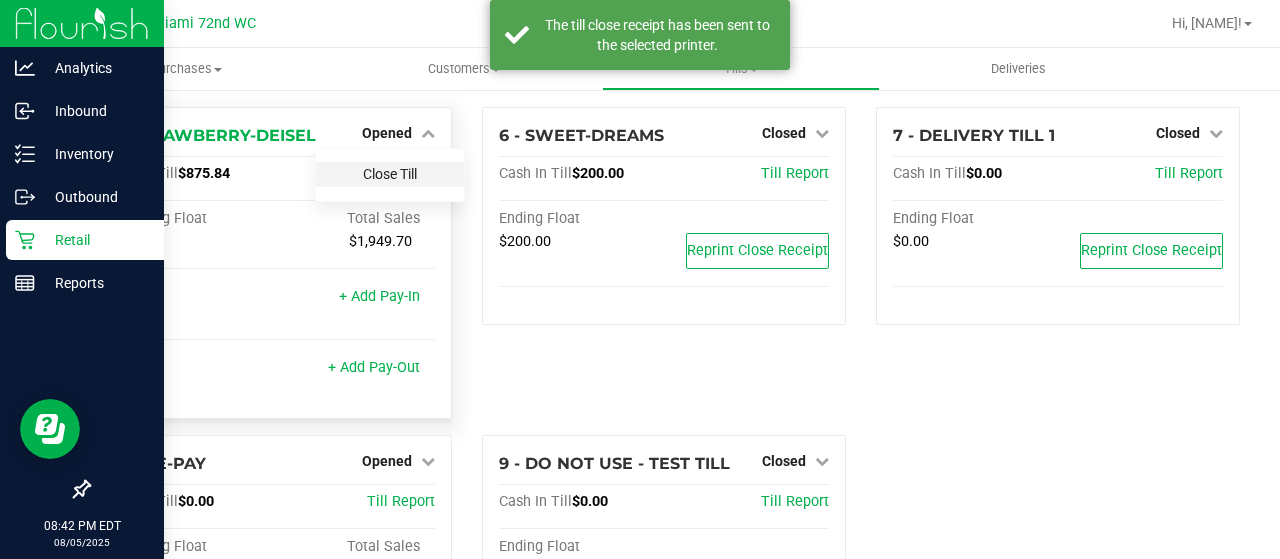 click on "Close Till" at bounding box center (390, 174) 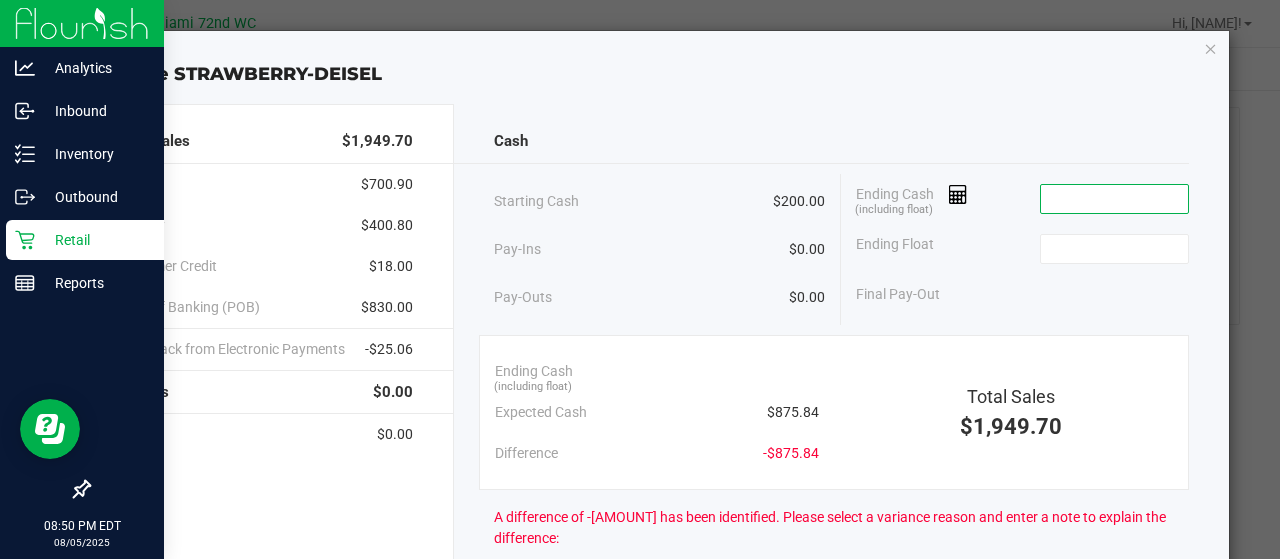click at bounding box center (1114, 199) 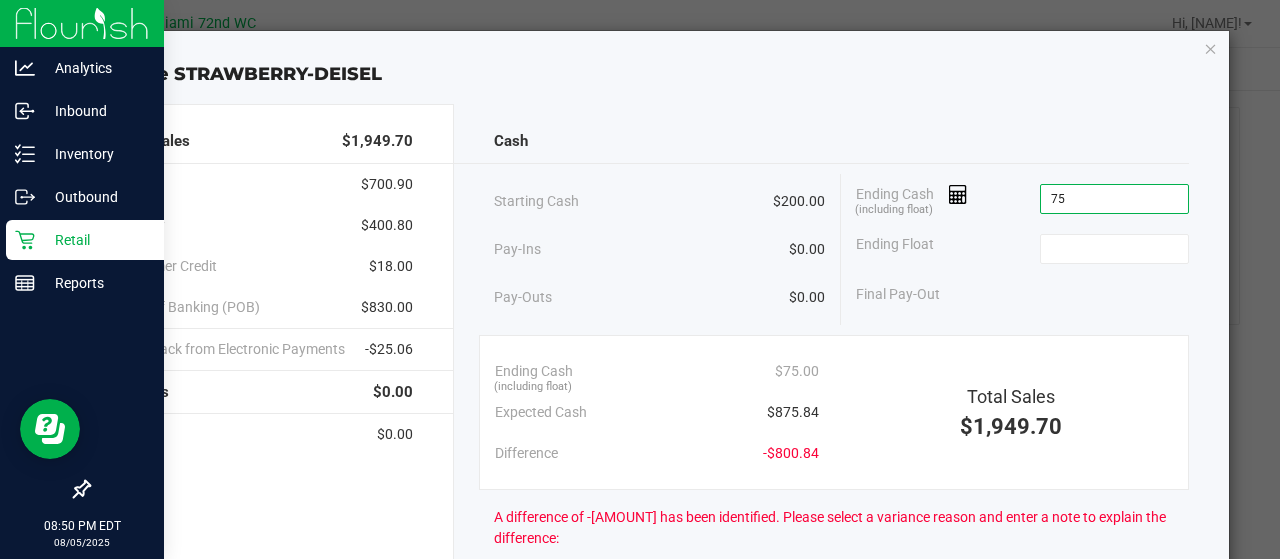type on "7" 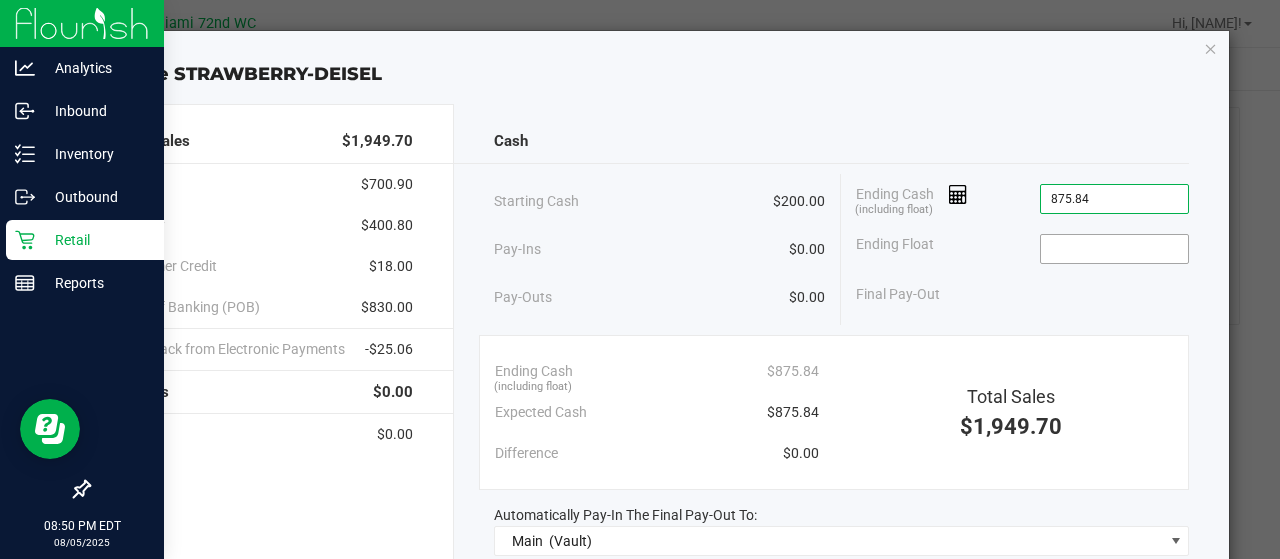 type on "$875.84" 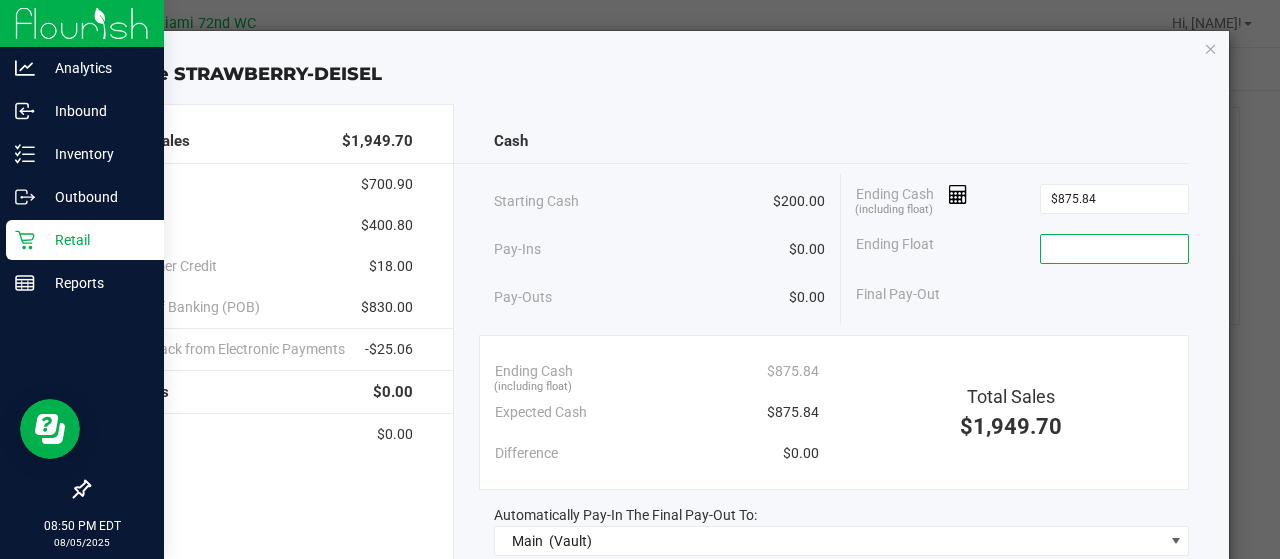 click at bounding box center (1114, 249) 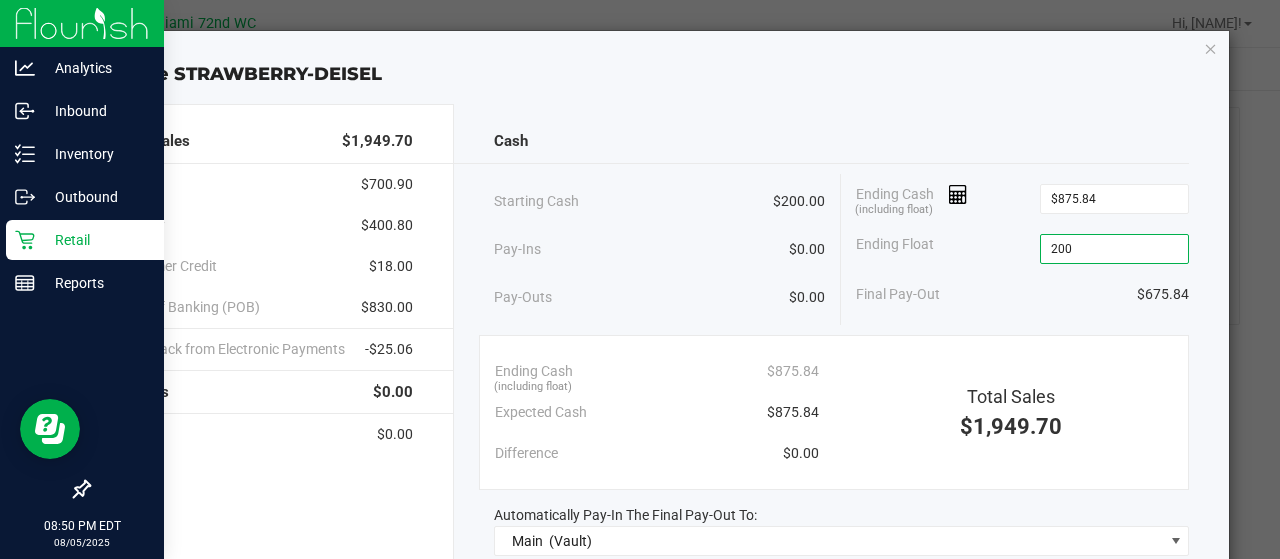 type on "$200.00" 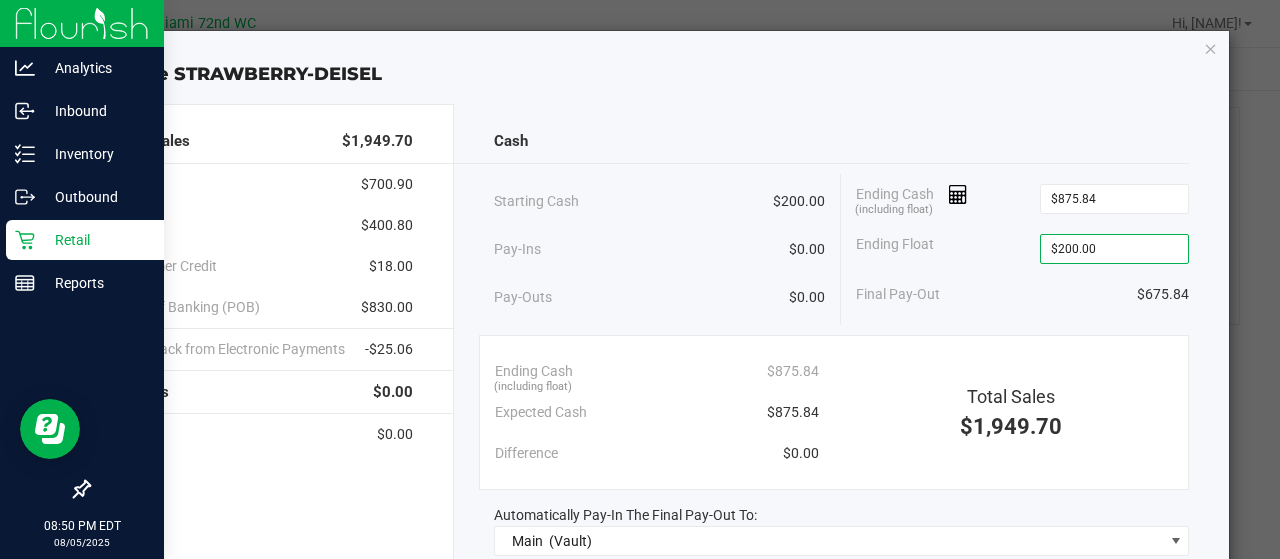 click on "Ending Cash  (including float) [AMOUNT]" 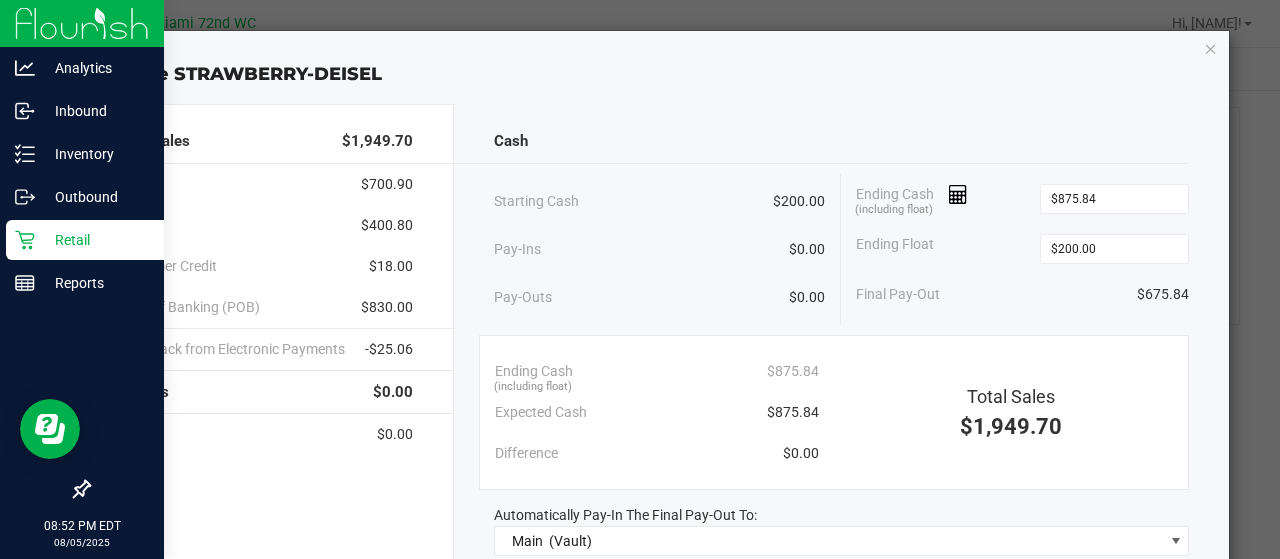 scroll, scrollTop: 266, scrollLeft: 0, axis: vertical 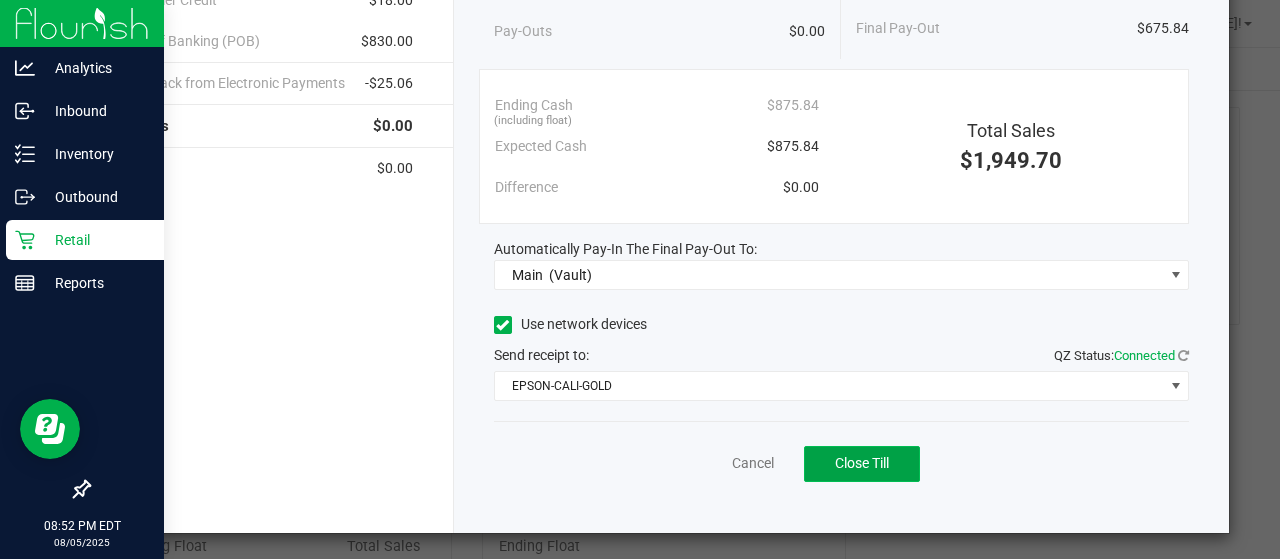 click on "Close Till" 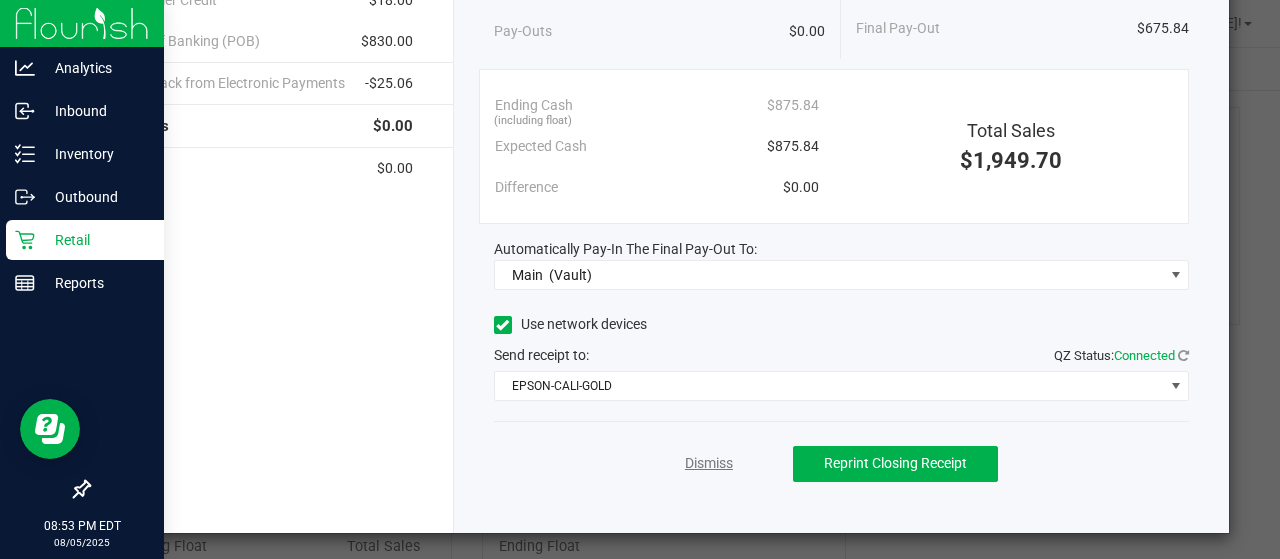 click on "Dismiss" 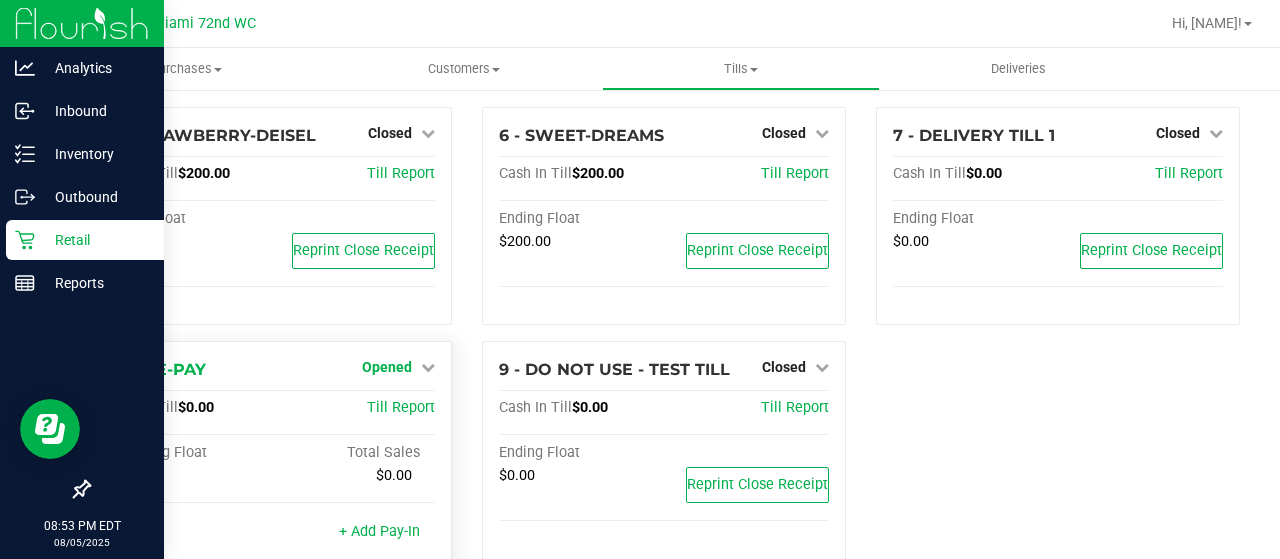 click on "Opened" at bounding box center [398, 367] 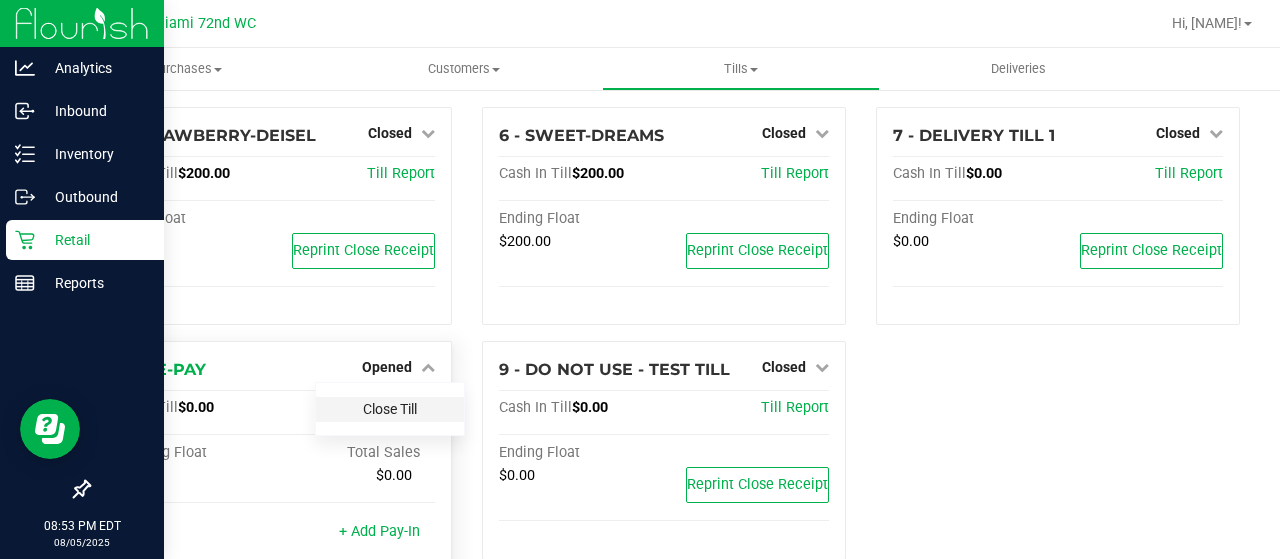 click on "Close Till" at bounding box center (390, 409) 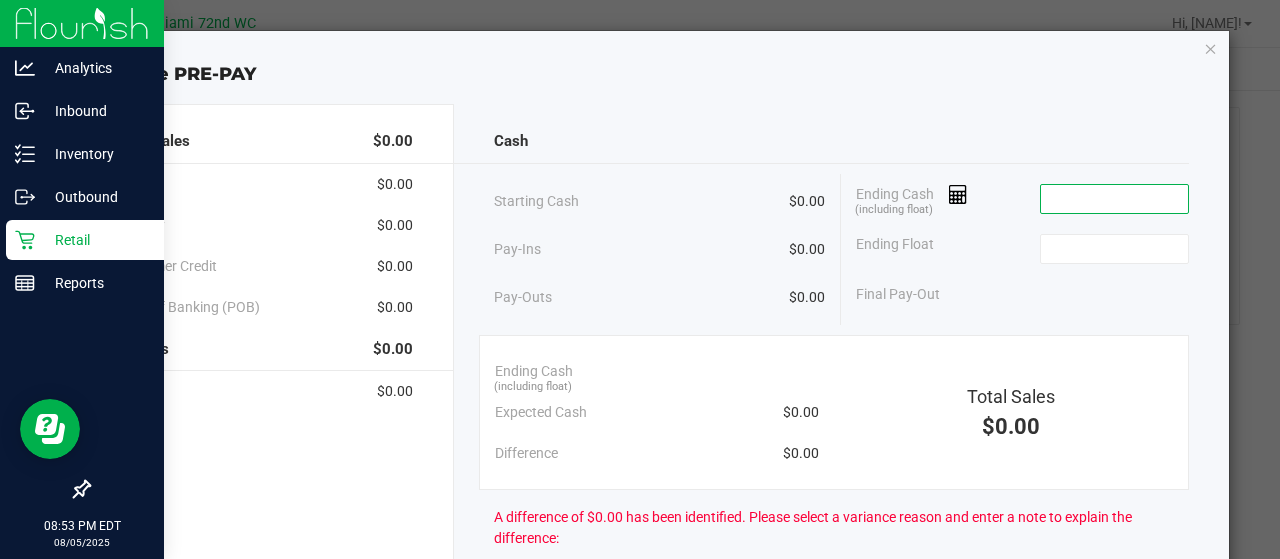 click at bounding box center [1114, 199] 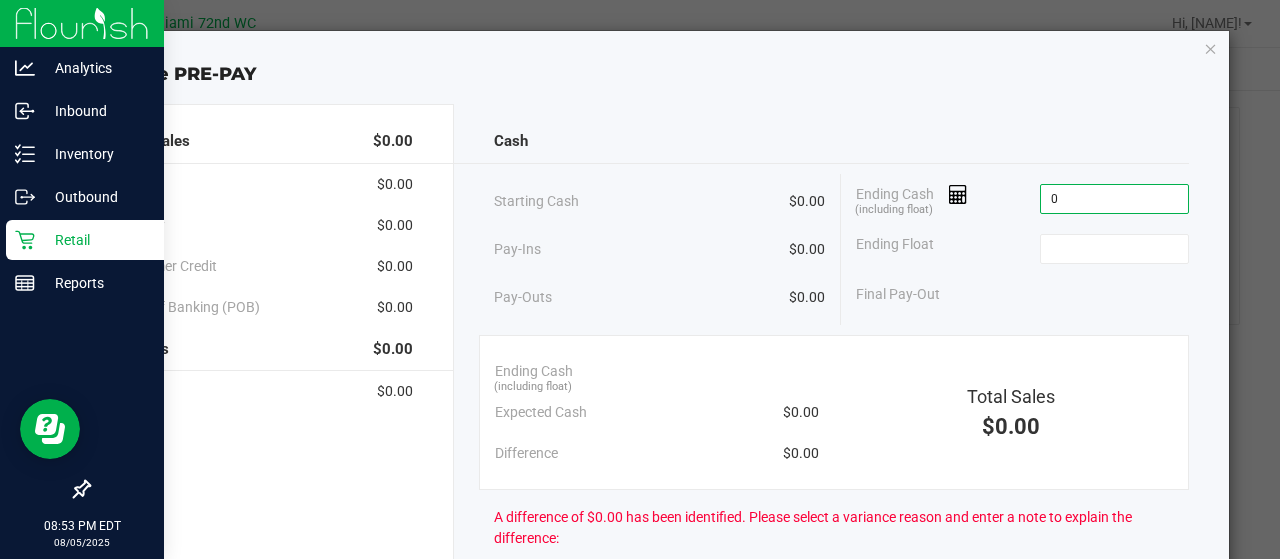 type on "$0.00" 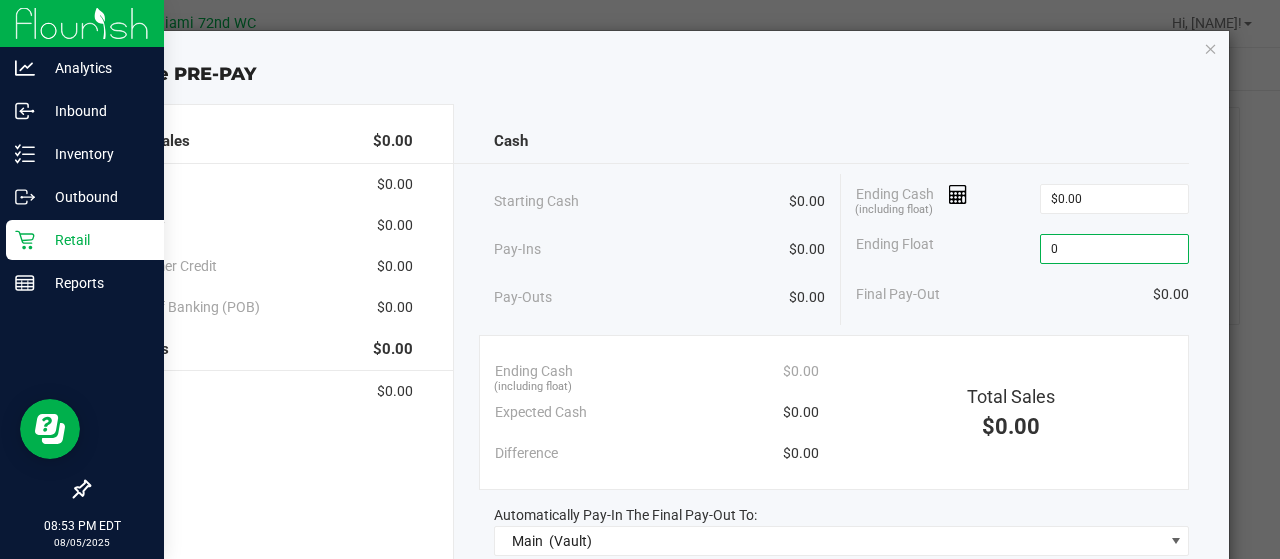 type on "$0.00" 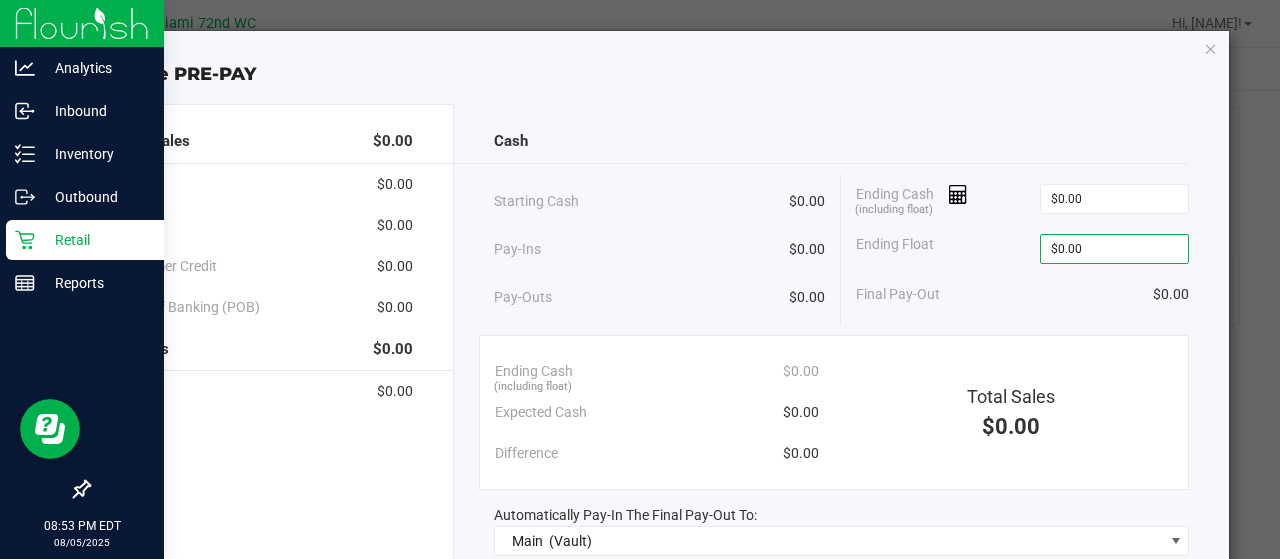 click on "Final Pay-Out   $0.00" 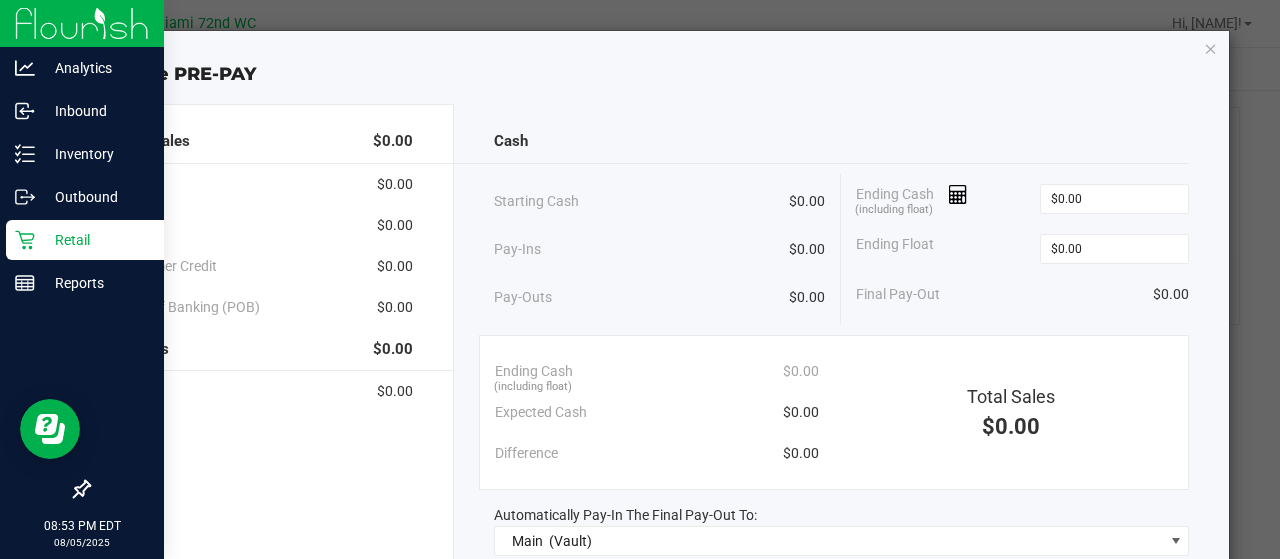 scroll, scrollTop: 266, scrollLeft: 0, axis: vertical 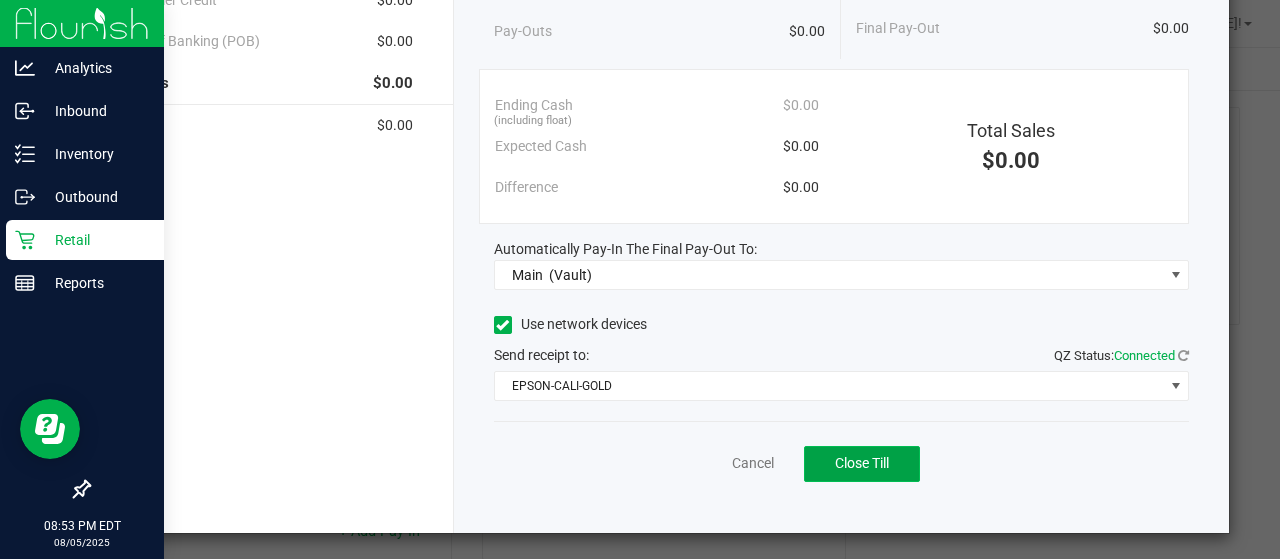click on "Close Till" 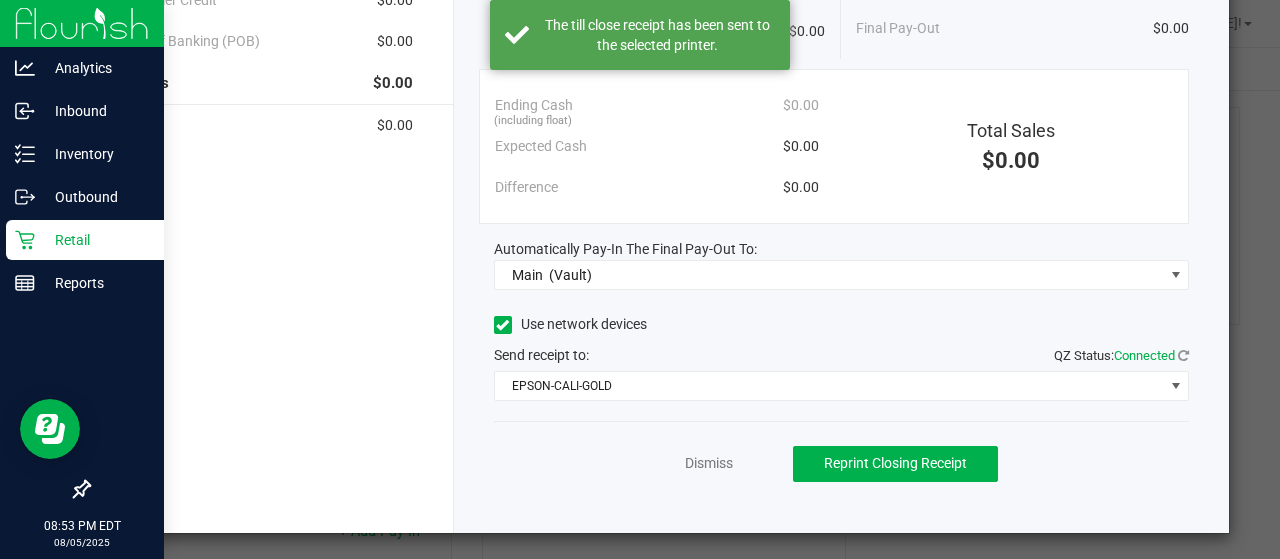 click on "Dismiss   Reprint Closing Receipt" 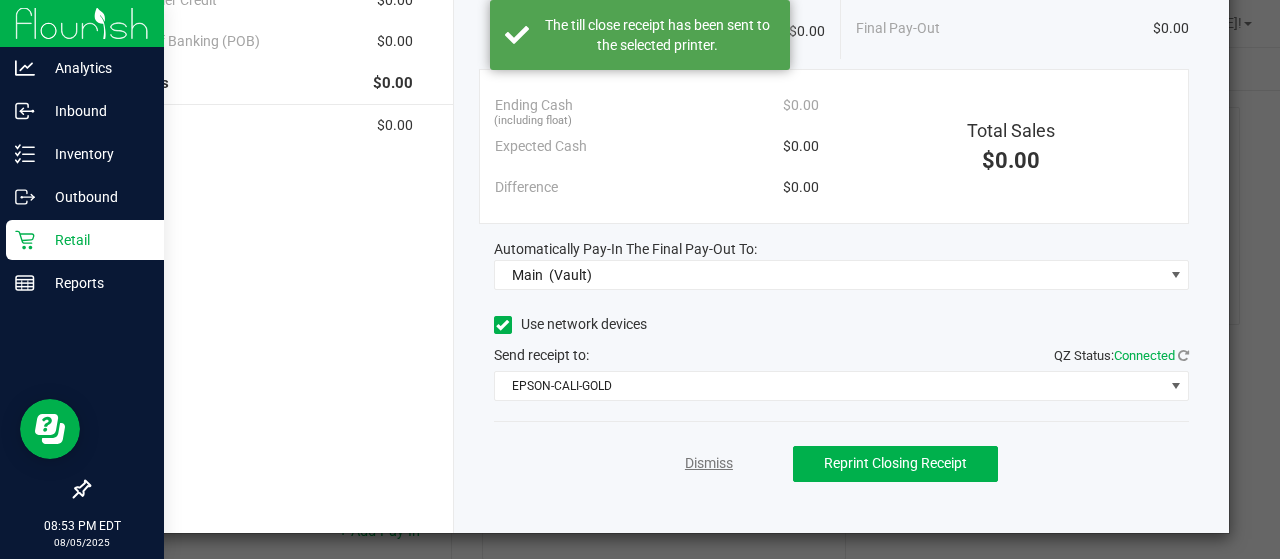 click on "Dismiss" 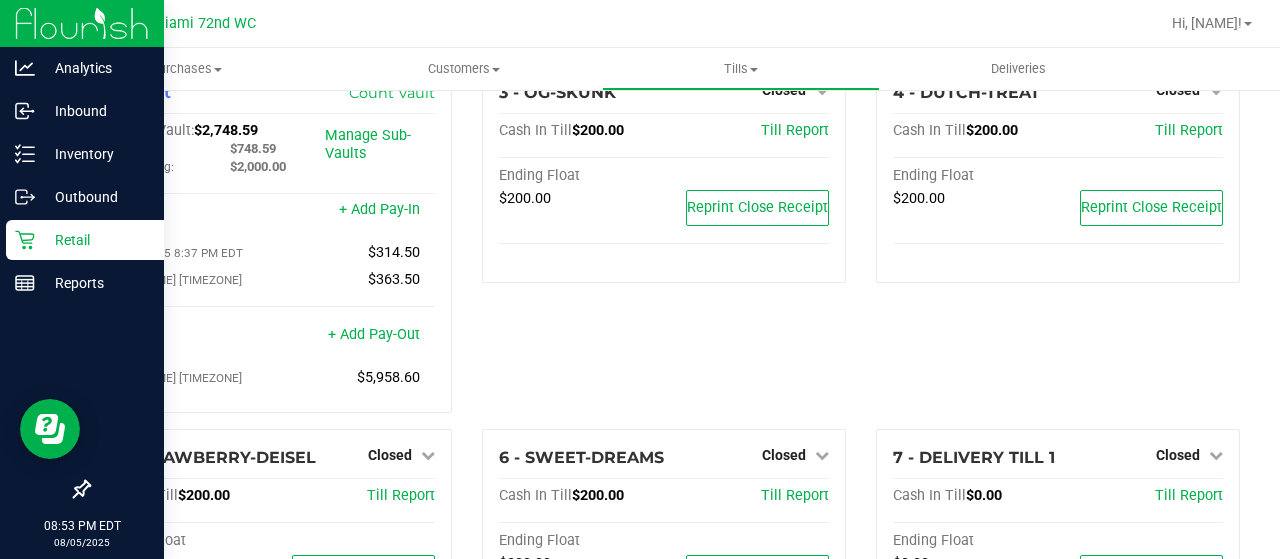 scroll, scrollTop: 0, scrollLeft: 0, axis: both 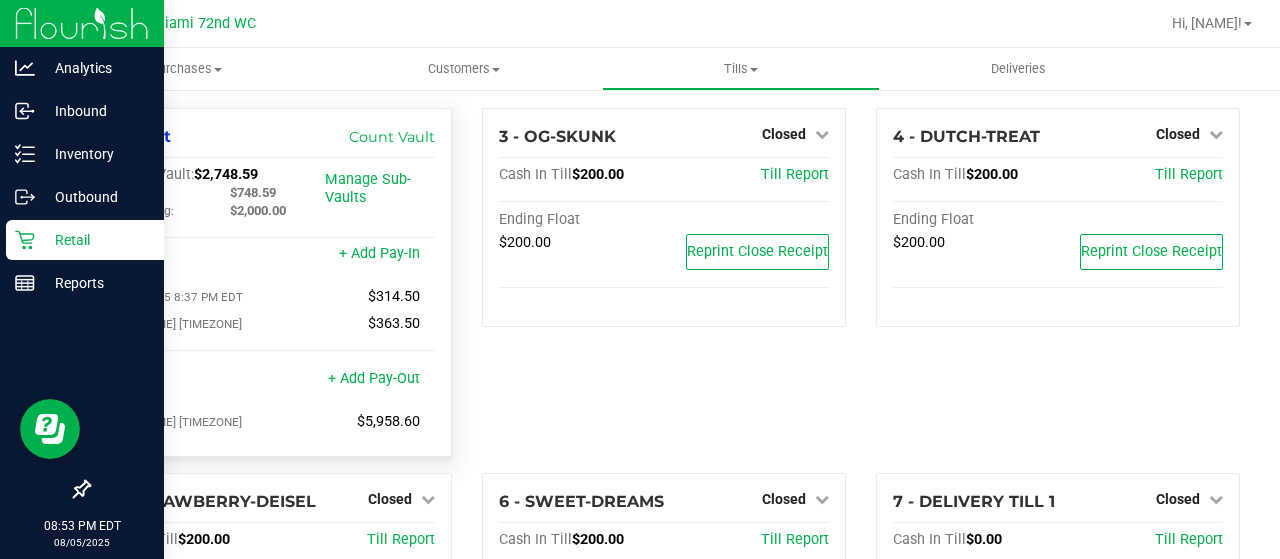 click on "$2,748.59" at bounding box center [226, 174] 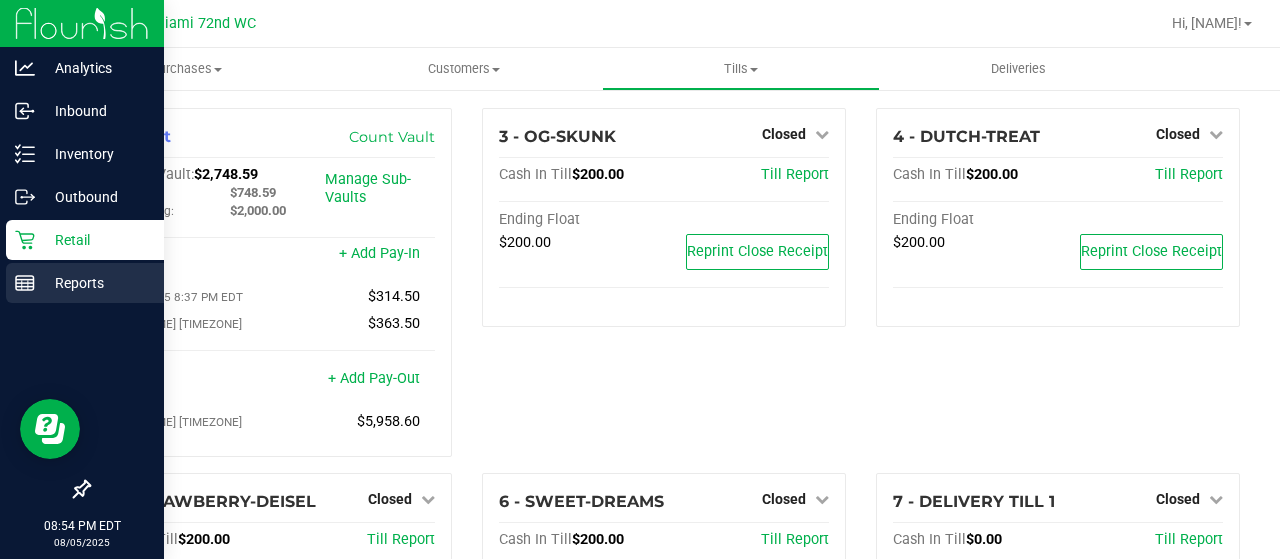click on "Reports" at bounding box center [95, 283] 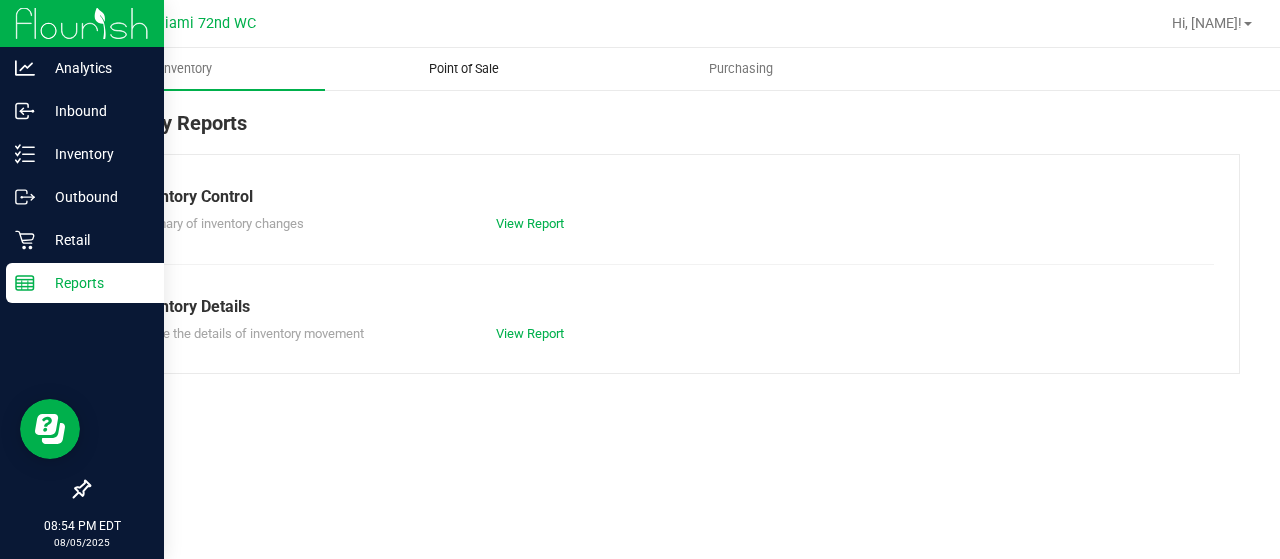 click on "Point of Sale" at bounding box center [463, 69] 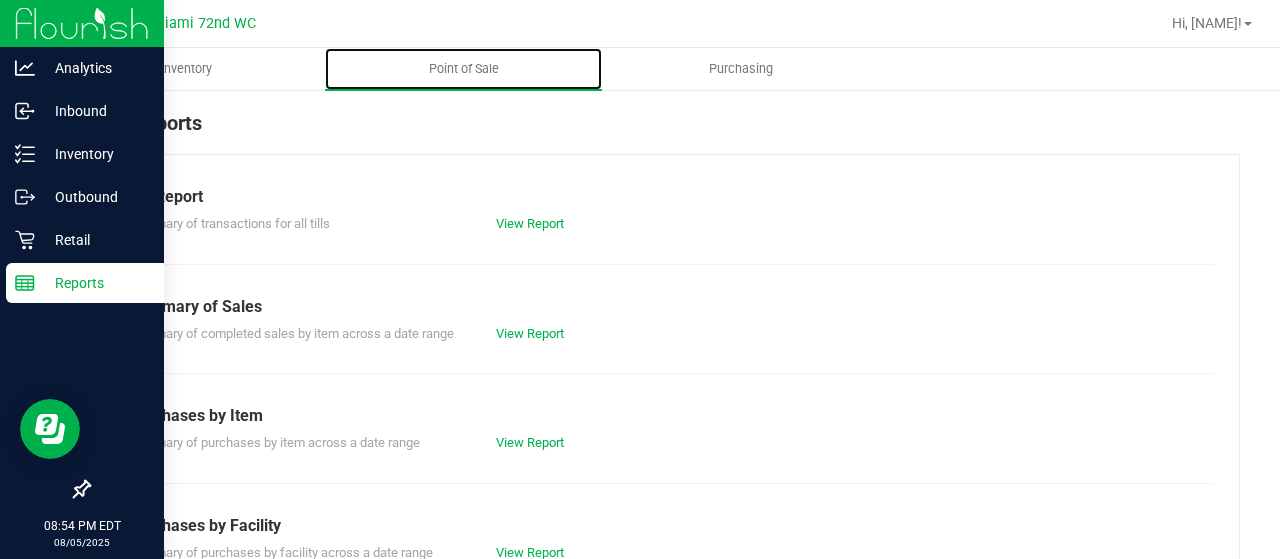 scroll, scrollTop: 508, scrollLeft: 0, axis: vertical 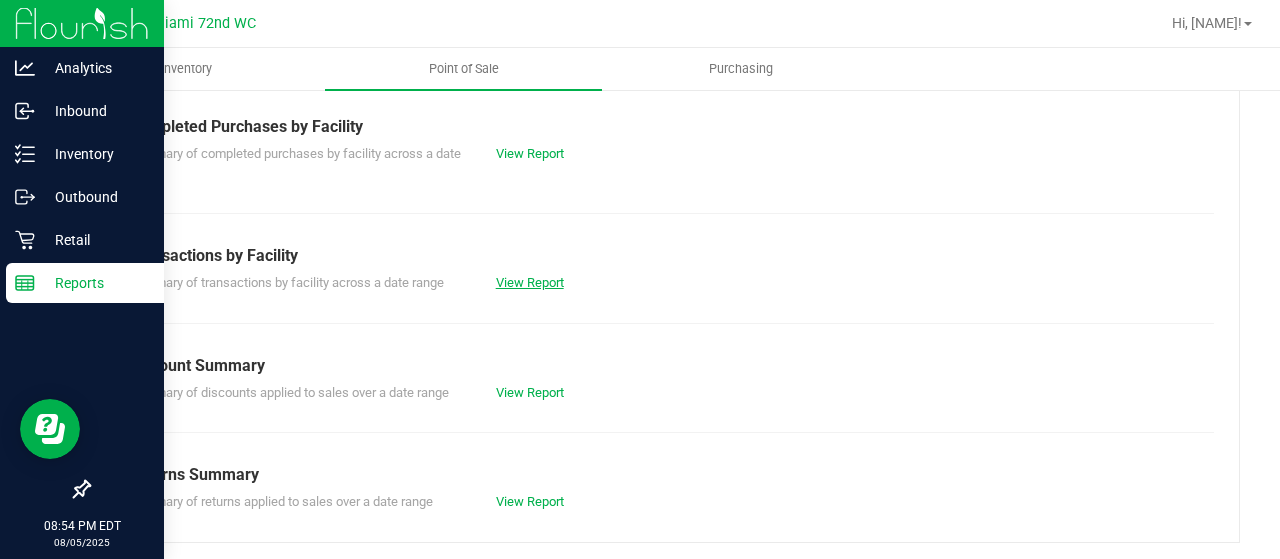 click on "View Report" at bounding box center (530, 282) 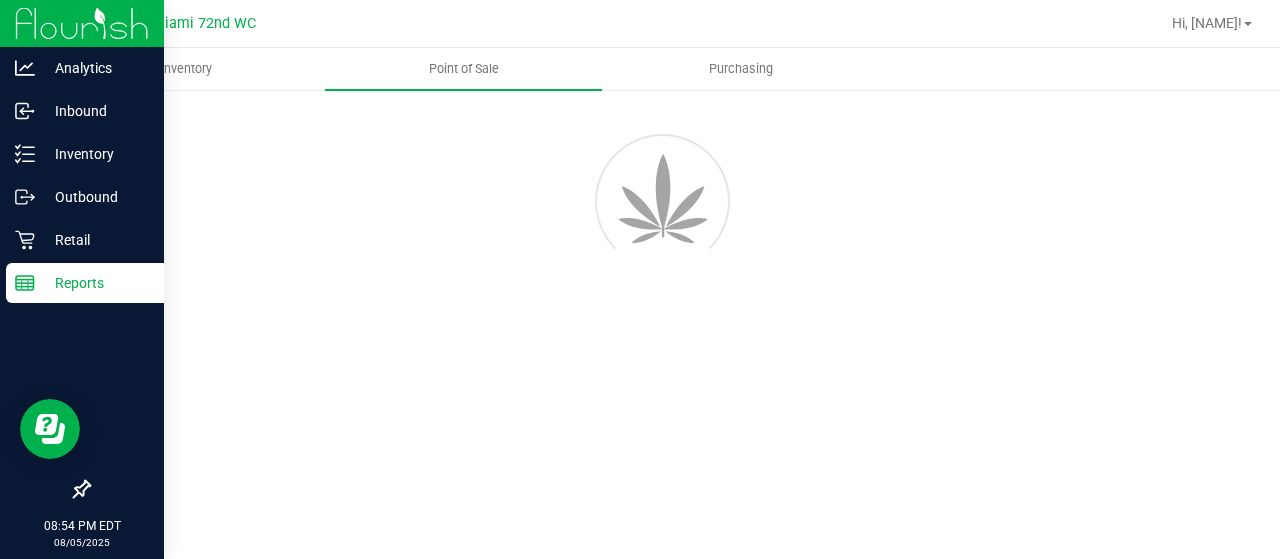 scroll, scrollTop: 0, scrollLeft: 0, axis: both 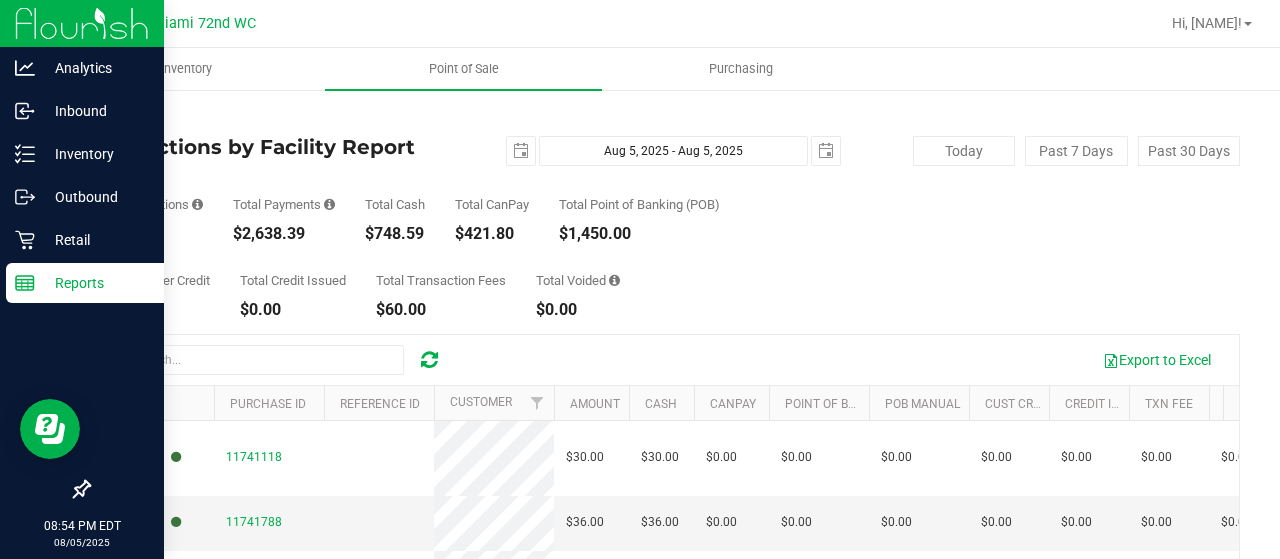 click on "$2,638.39" at bounding box center (284, 234) 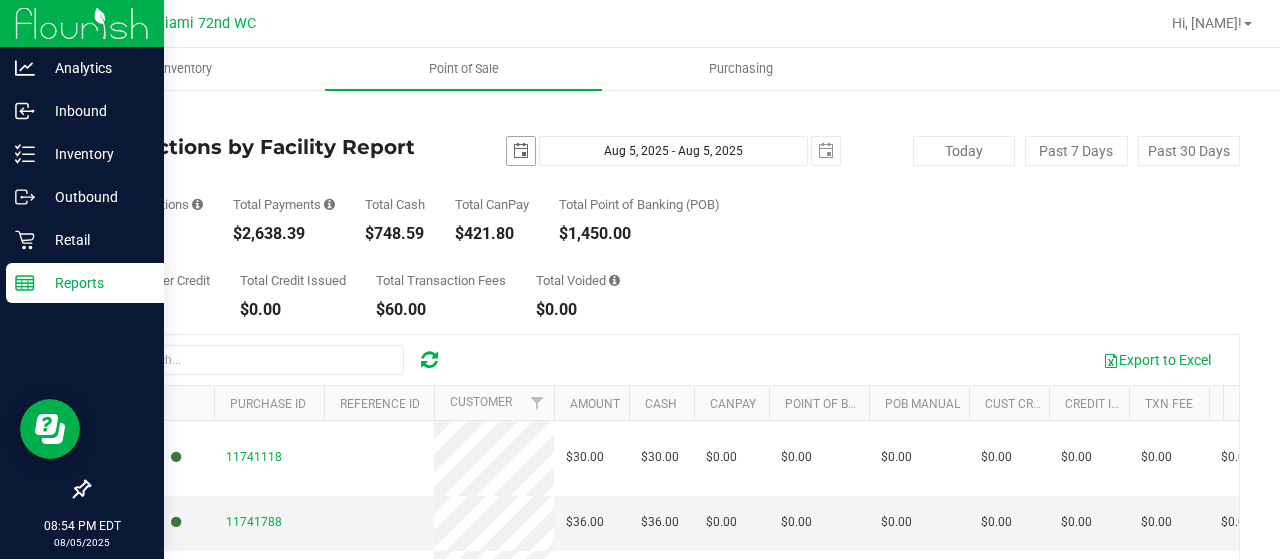 click at bounding box center [521, 151] 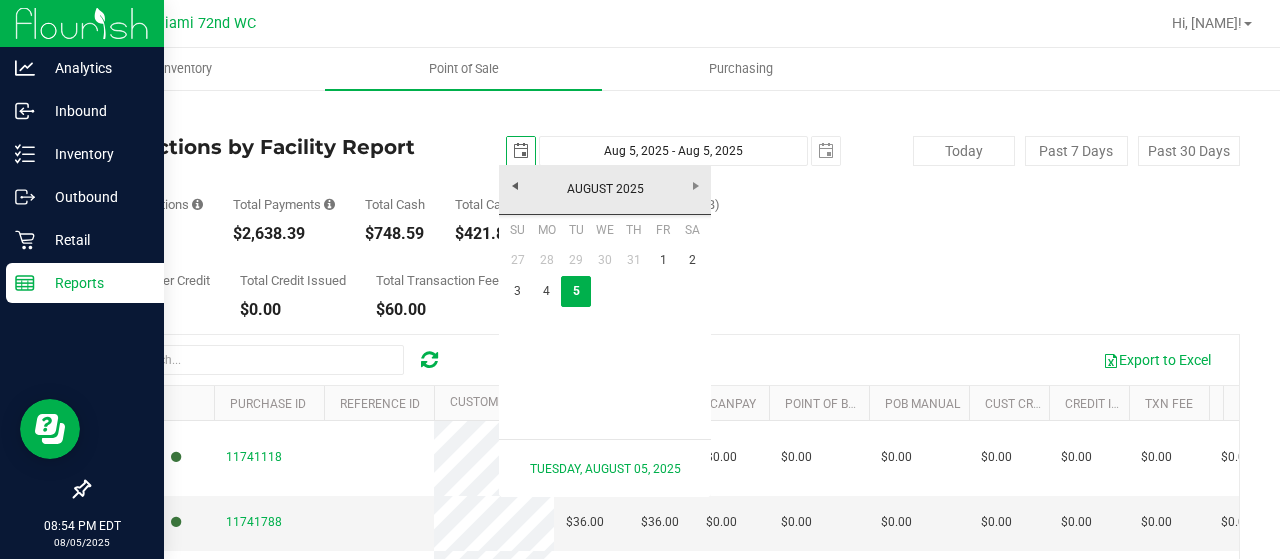 scroll, scrollTop: 0, scrollLeft: 49, axis: horizontal 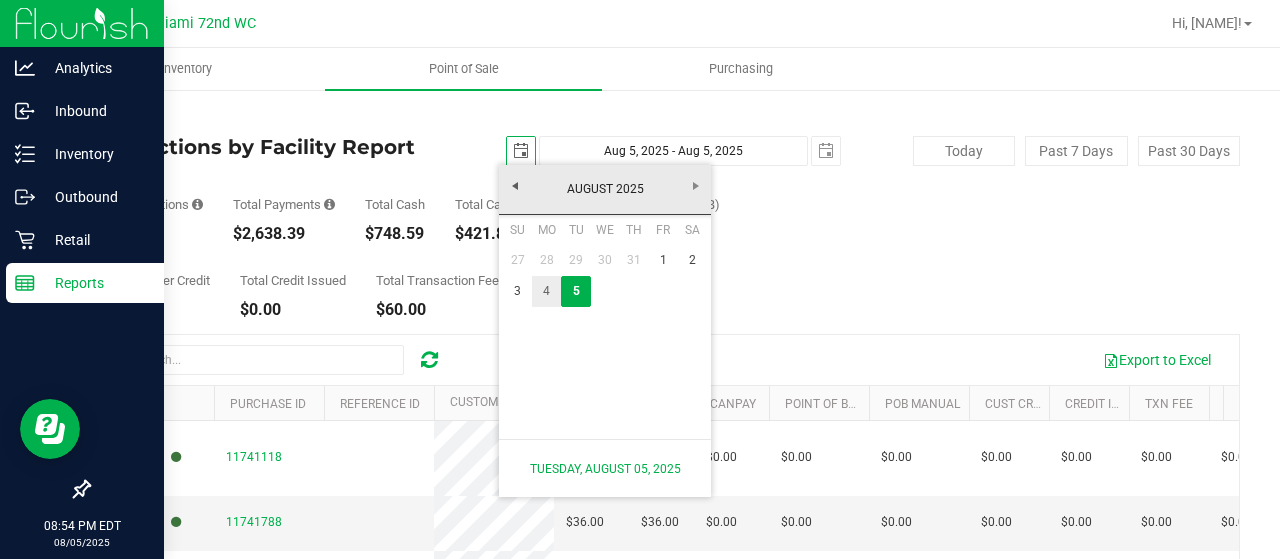 click on "4" at bounding box center [546, 291] 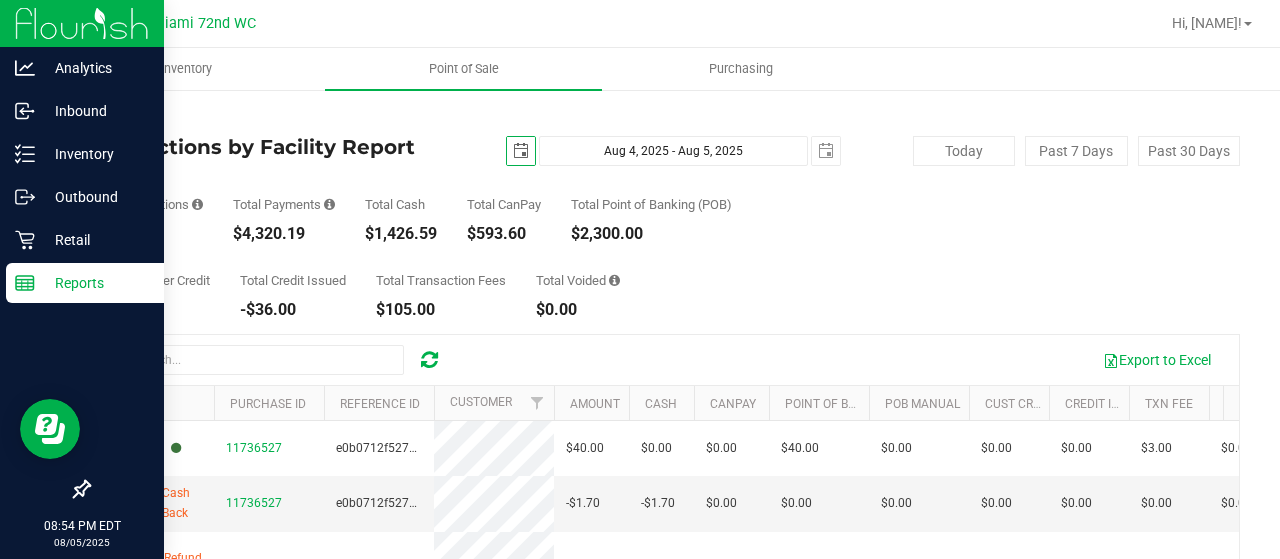click on "$4,320.19" at bounding box center [284, 234] 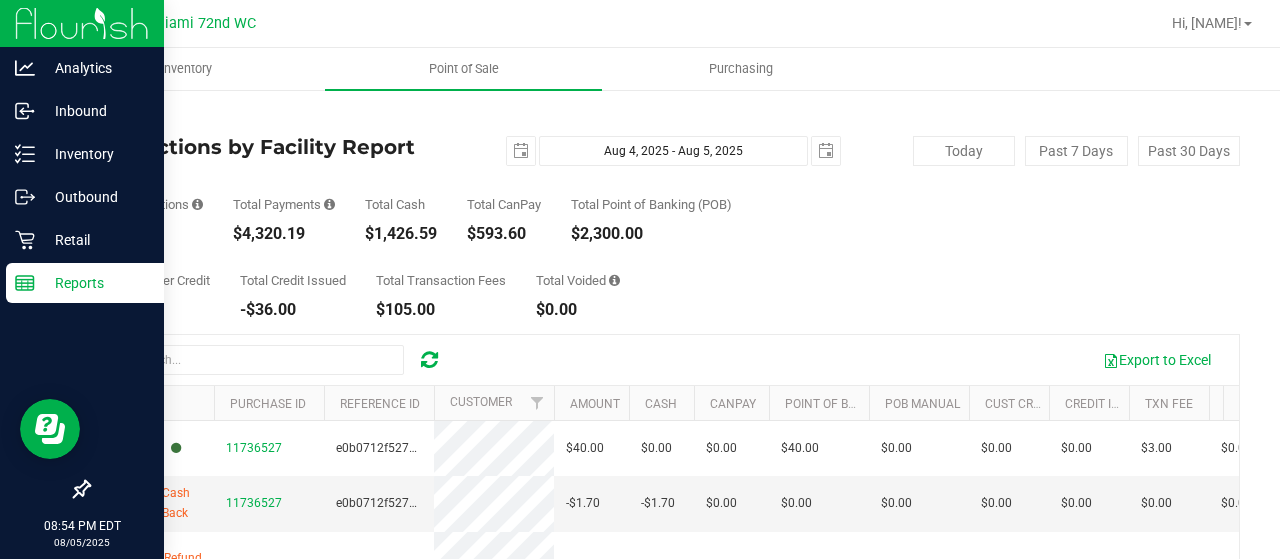 click on "$4,320.19" at bounding box center (284, 234) 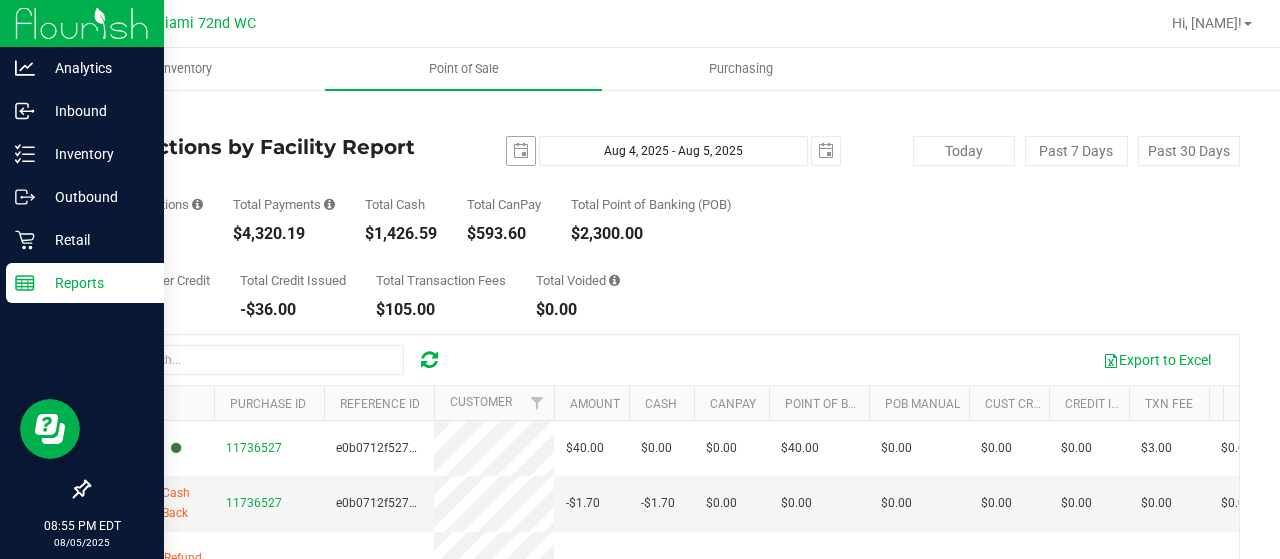 click at bounding box center [521, 151] 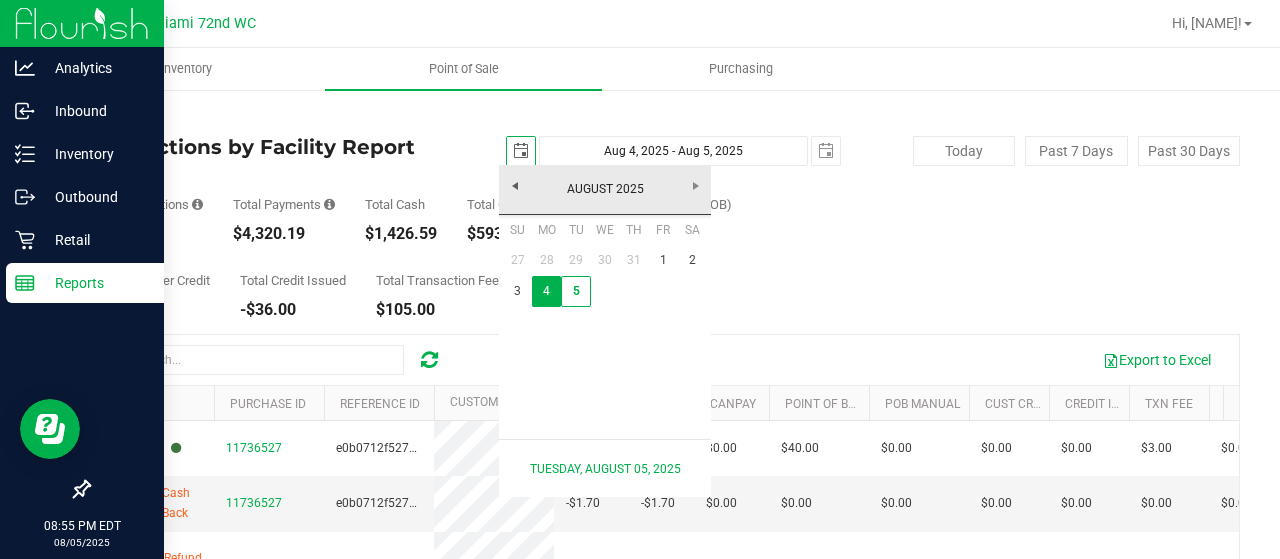 scroll, scrollTop: 0, scrollLeft: 49, axis: horizontal 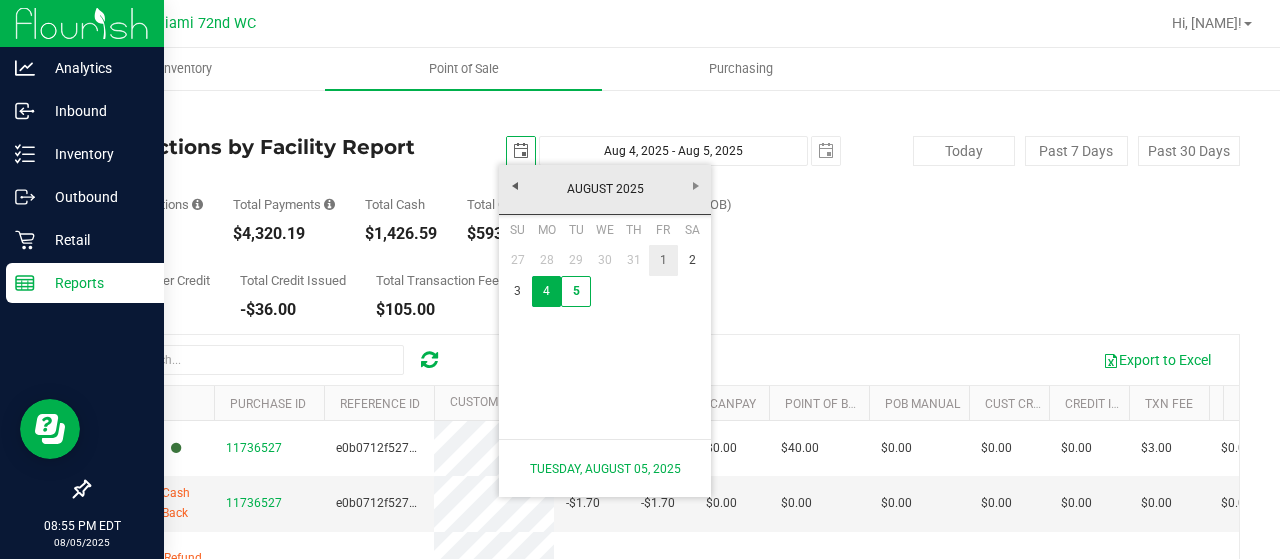 click on "1" at bounding box center (663, 260) 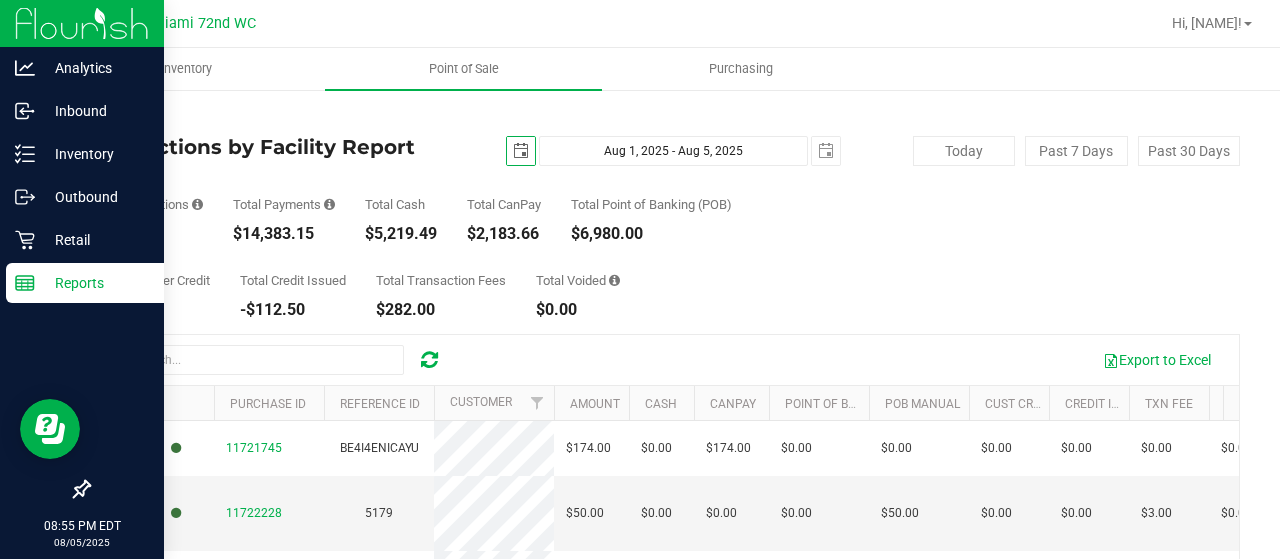 click on "$14,383.15" at bounding box center [284, 234] 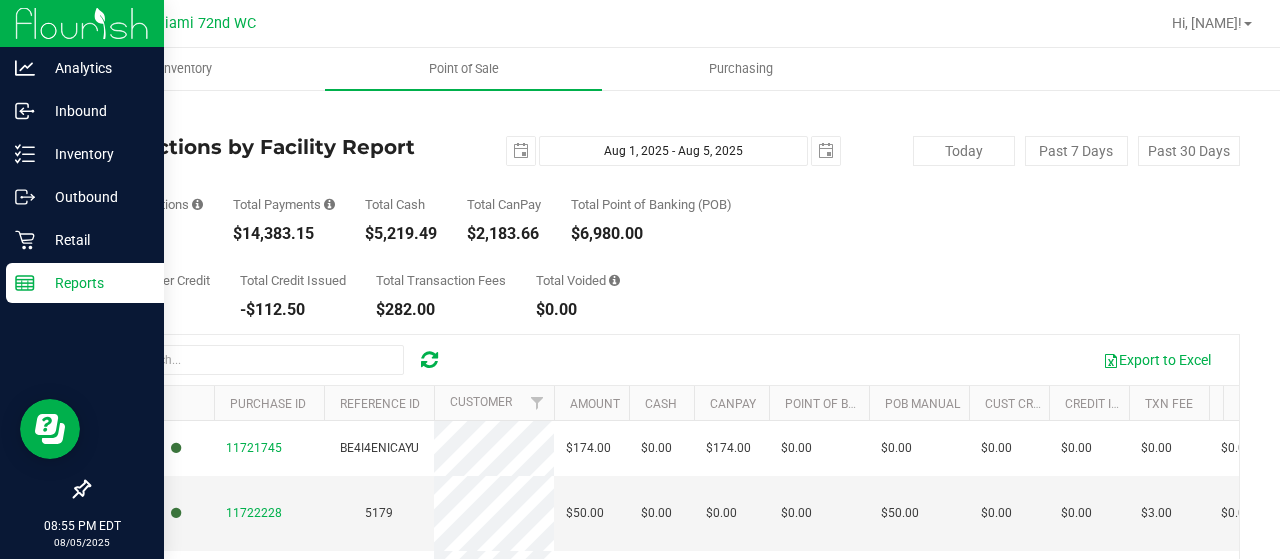 click on "$14,383.15" at bounding box center (284, 234) 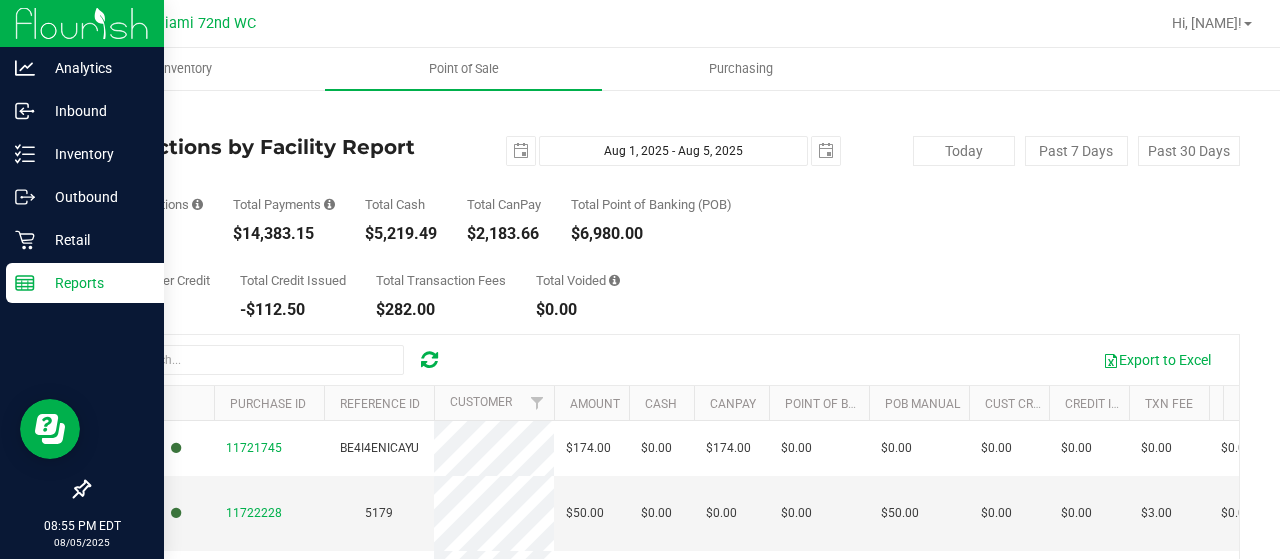click on "Total Point of Banking (POB)" at bounding box center [651, 204] 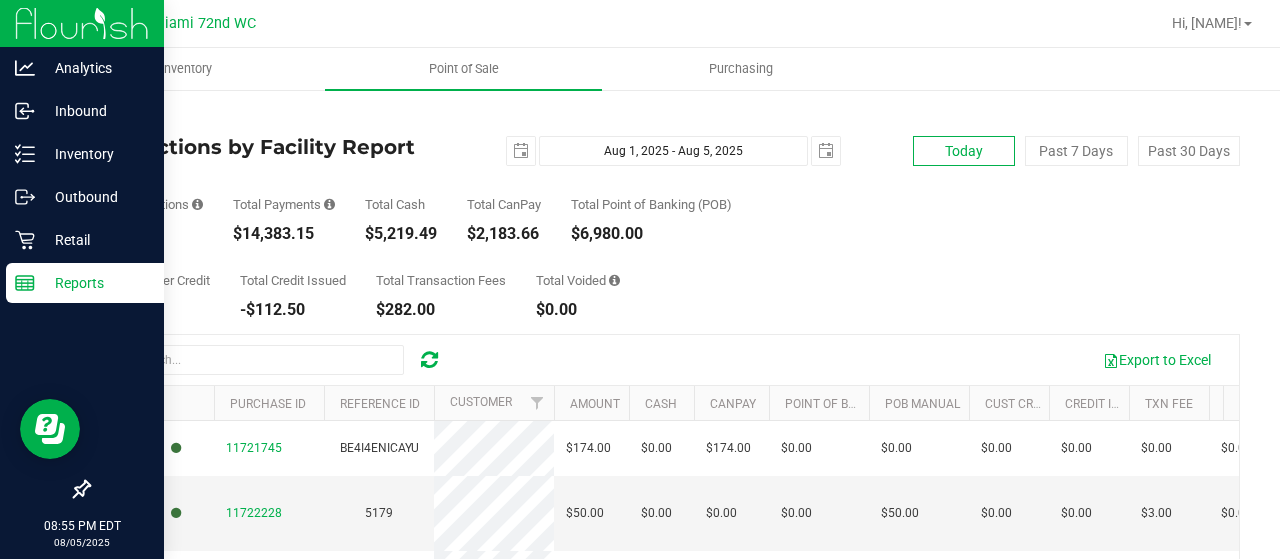 click on "Today" at bounding box center (964, 151) 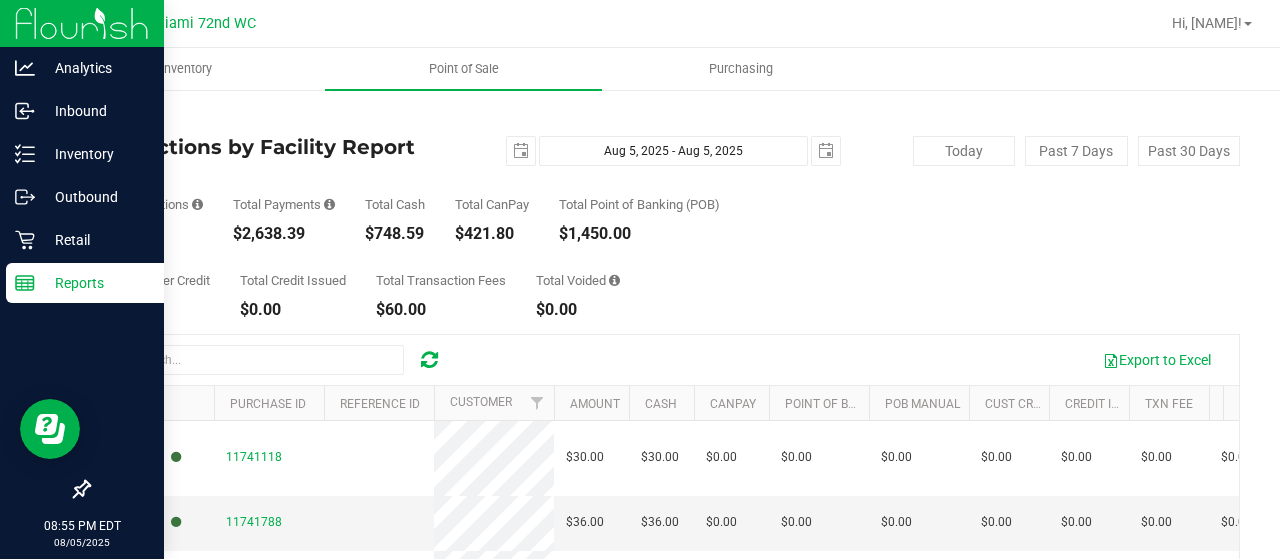 click on "Back" at bounding box center [103, 117] 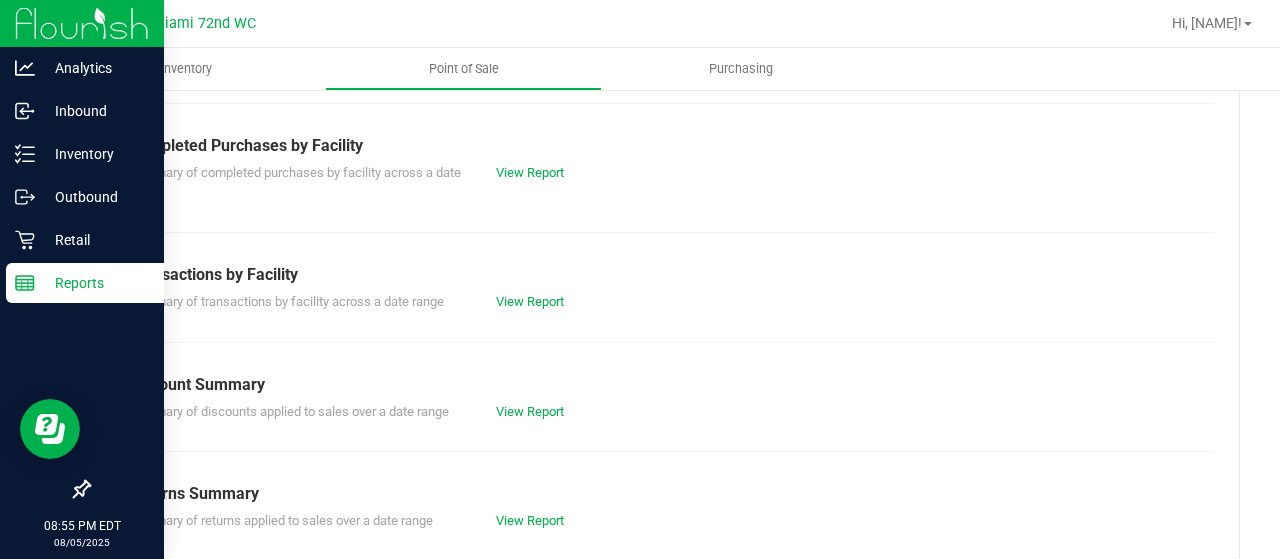 scroll, scrollTop: 508, scrollLeft: 0, axis: vertical 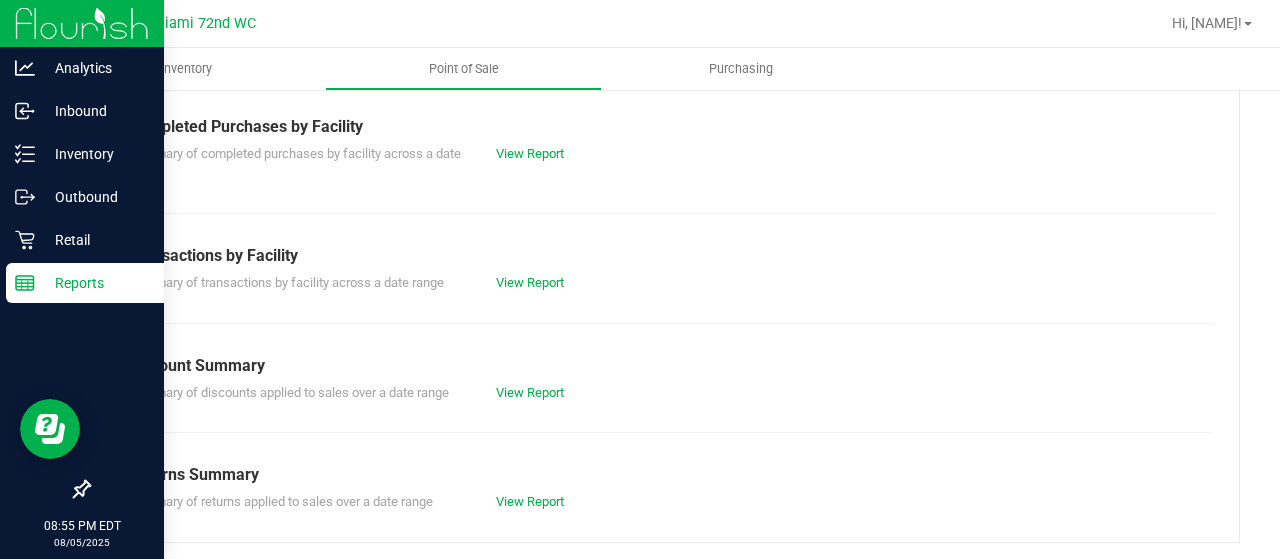 click on "View Report" at bounding box center (572, 154) 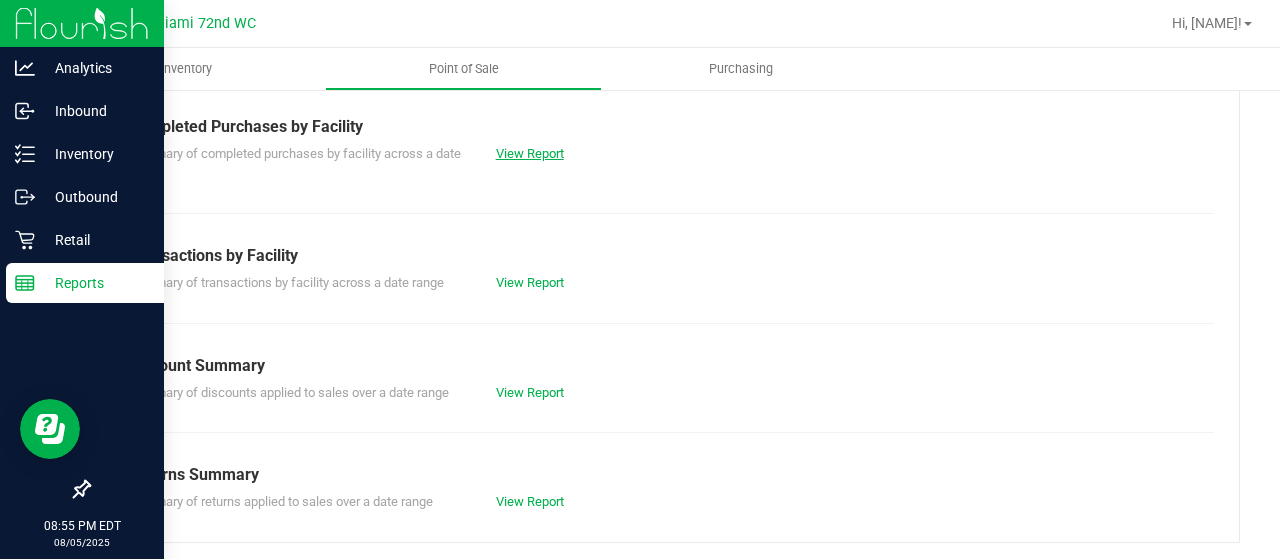 click on "View Report" at bounding box center (530, 153) 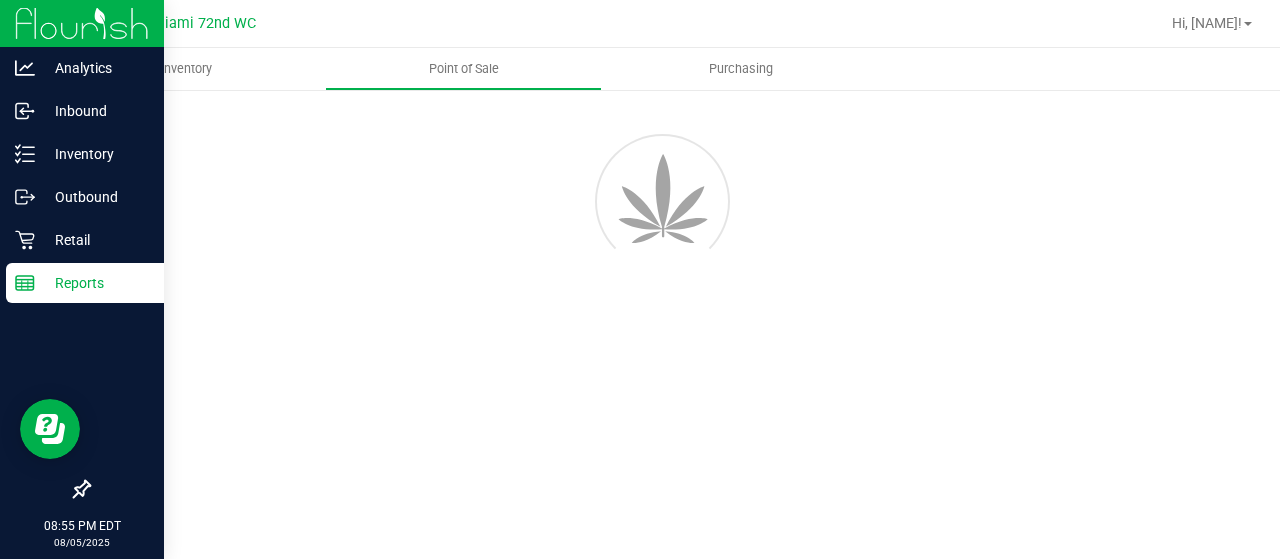 scroll, scrollTop: 0, scrollLeft: 0, axis: both 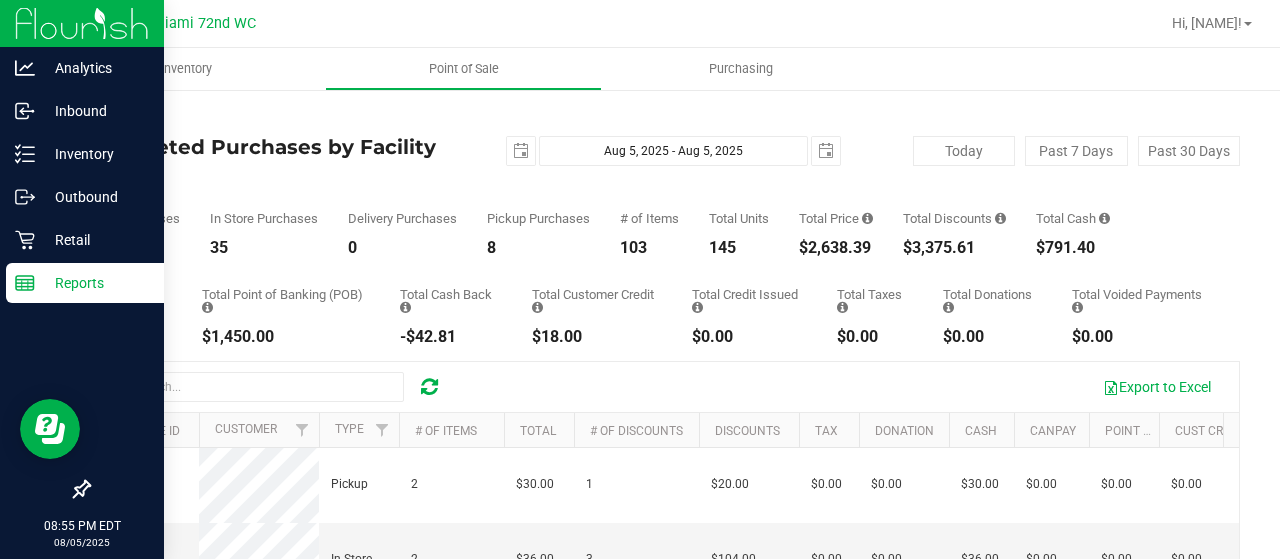 click on "$3,375.61" at bounding box center (954, 248) 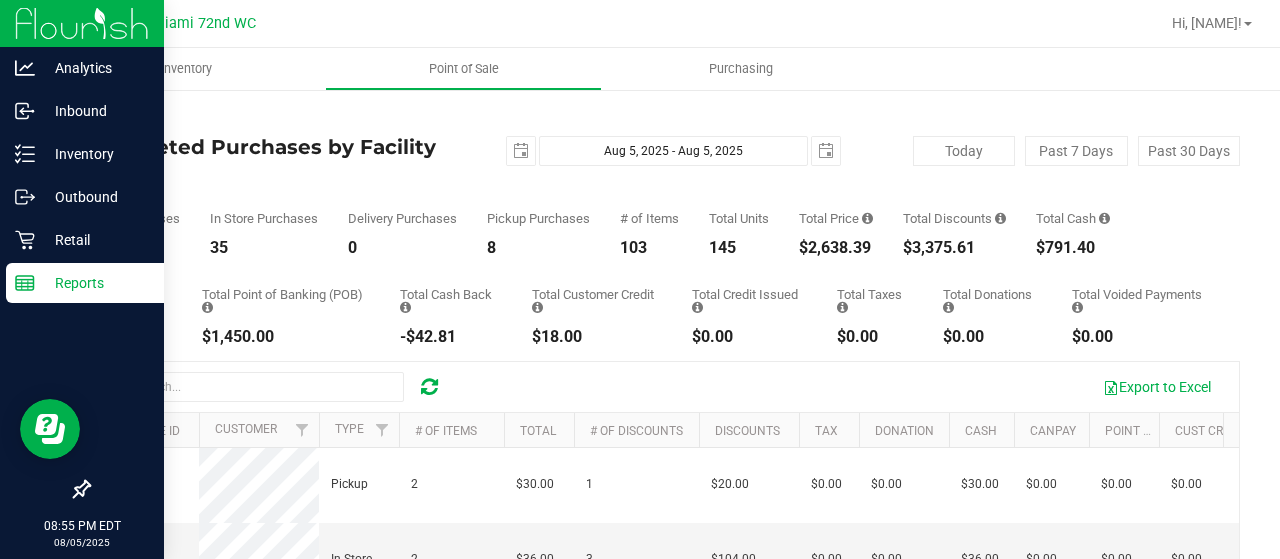 click on "$3,375.61" at bounding box center [954, 248] 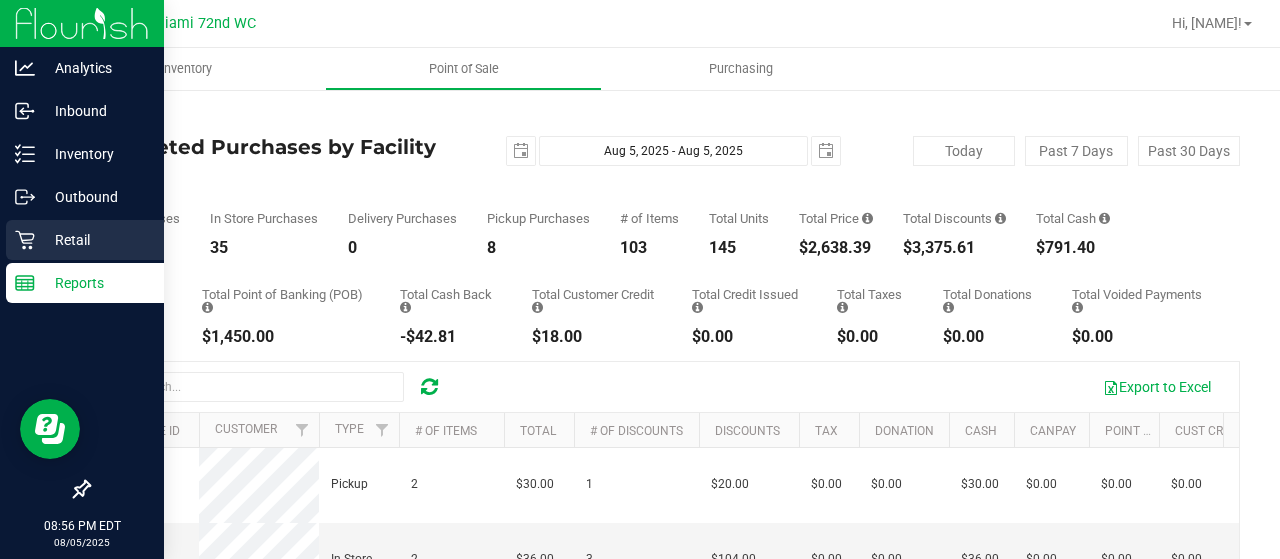 click on "Retail" at bounding box center (95, 240) 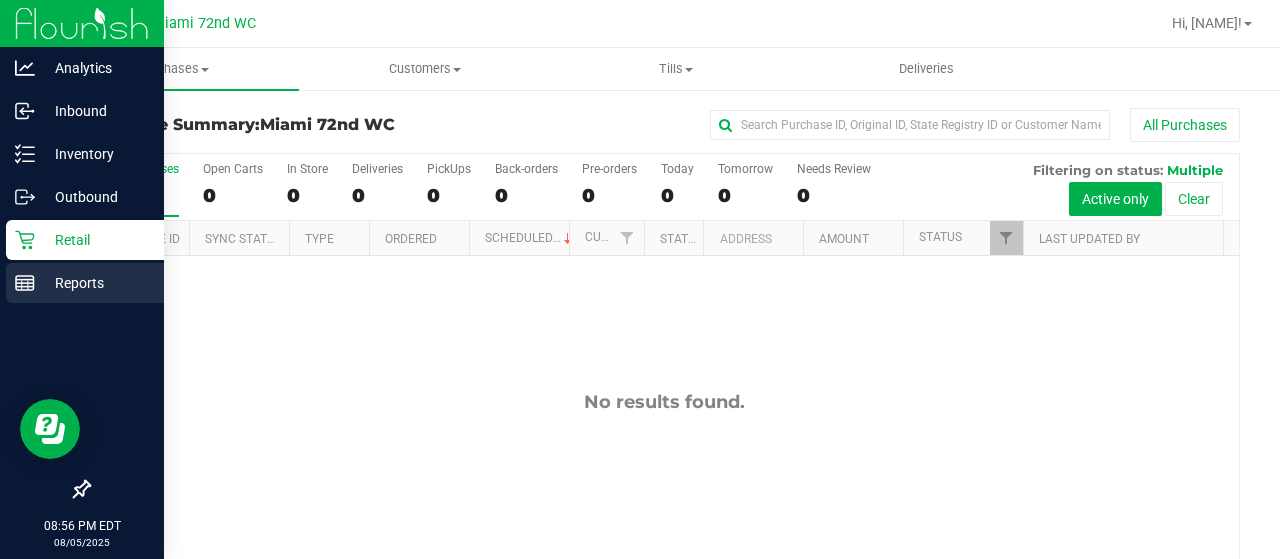click 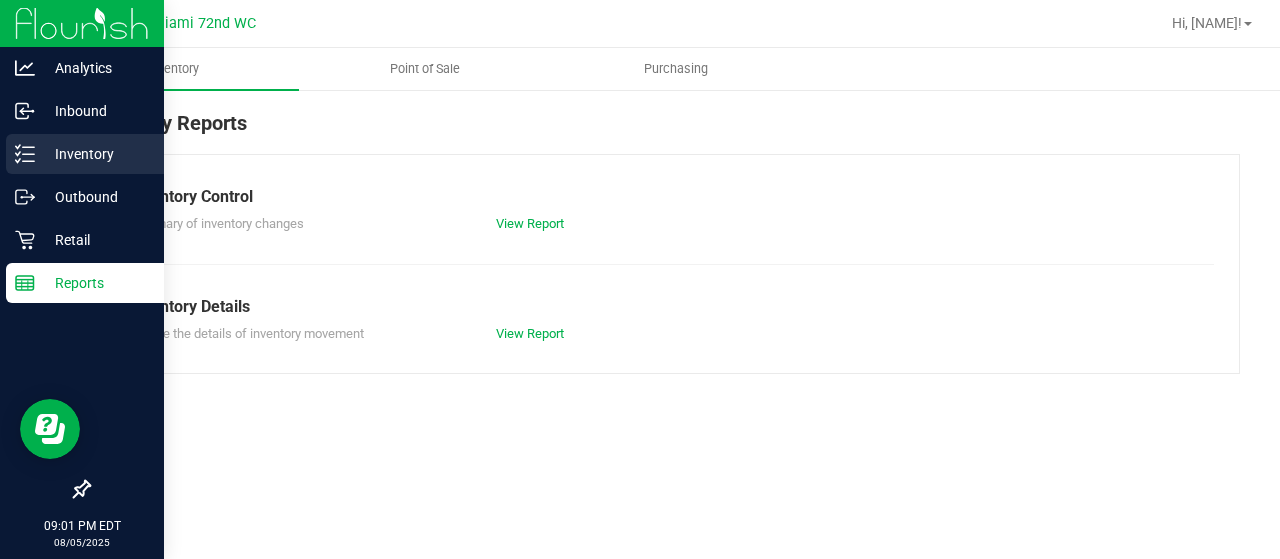 click 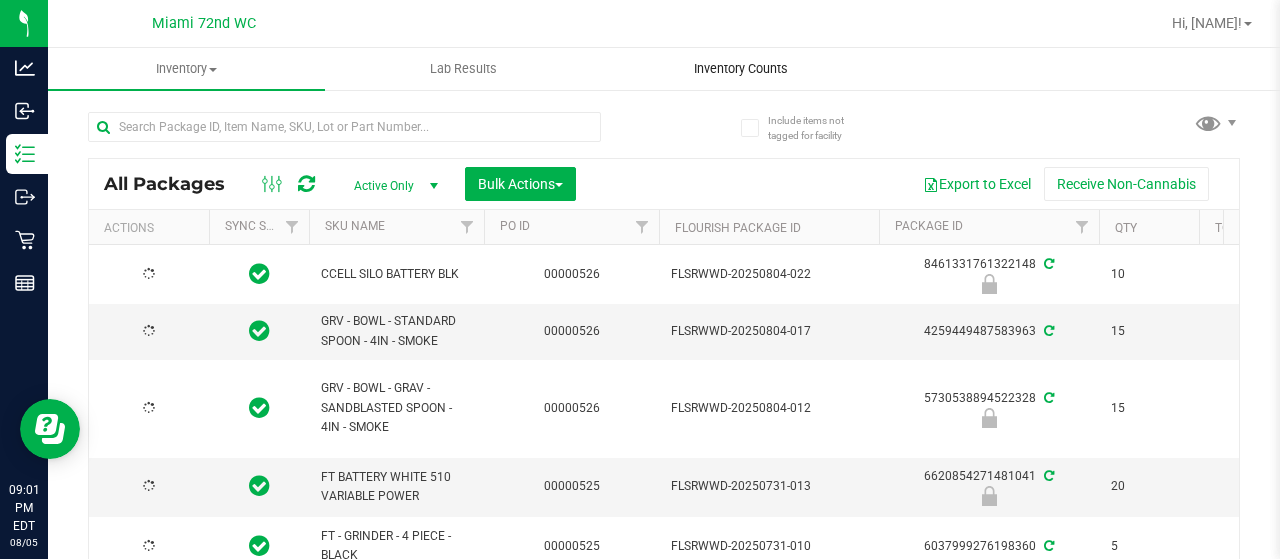 click on "Inventory Counts" at bounding box center [741, 69] 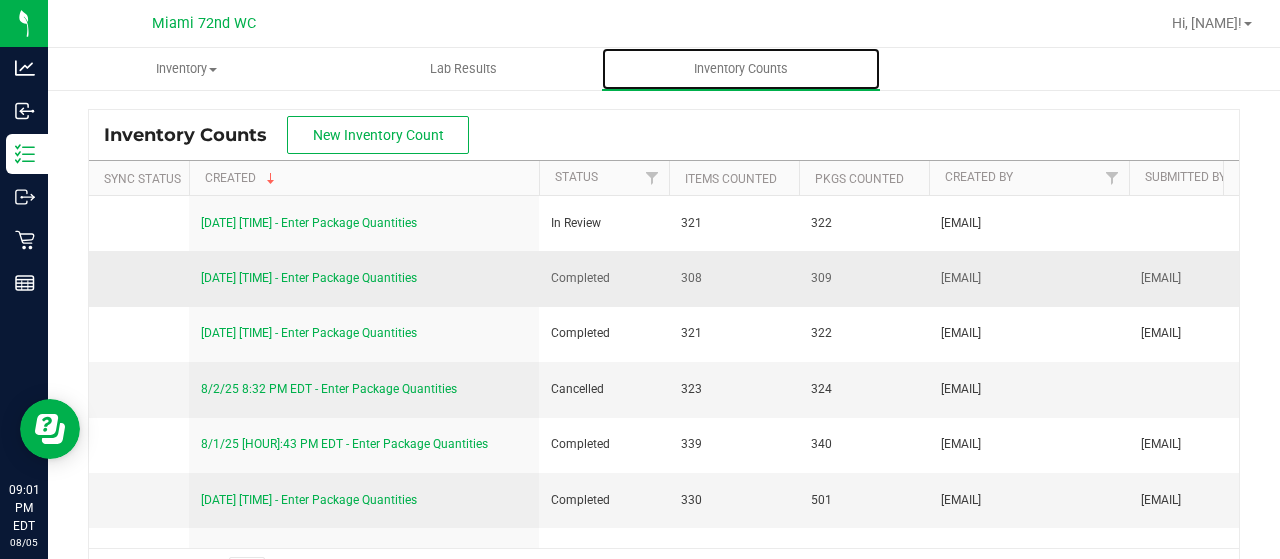 scroll, scrollTop: 0, scrollLeft: 319, axis: horizontal 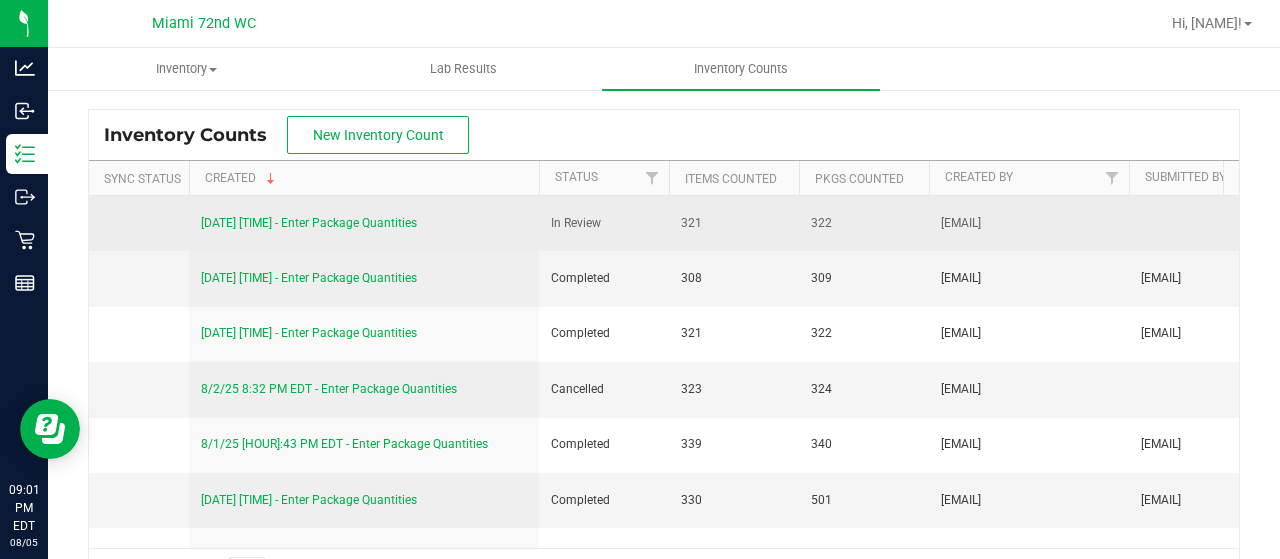 click on "[DATE] [TIME] - Enter Package Quantities" at bounding box center [309, 223] 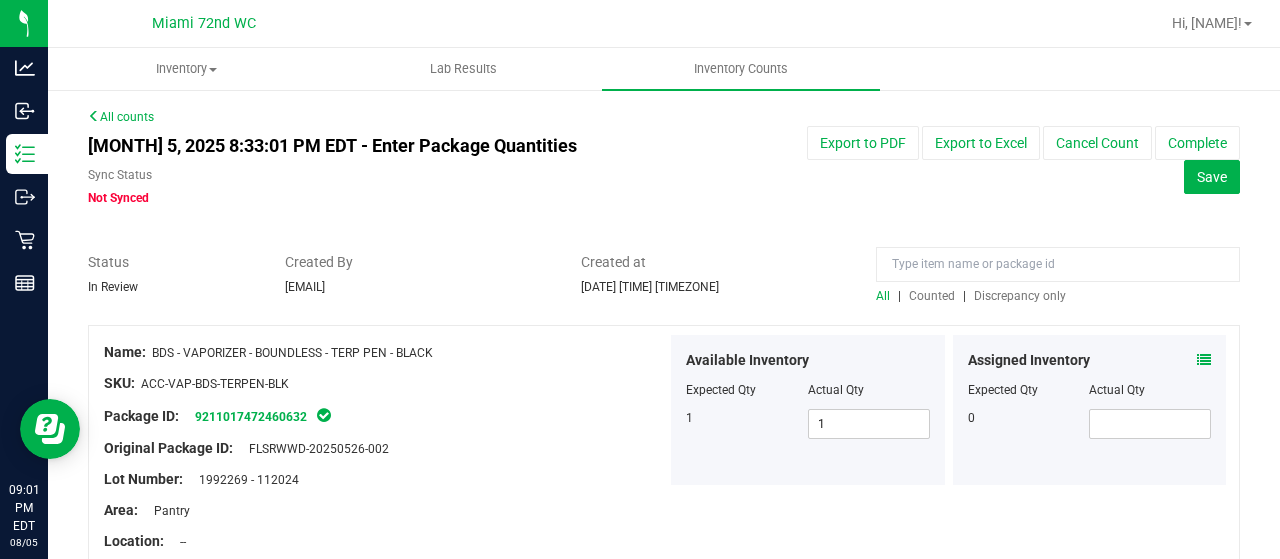click on "Discrepancy only" at bounding box center (1020, 296) 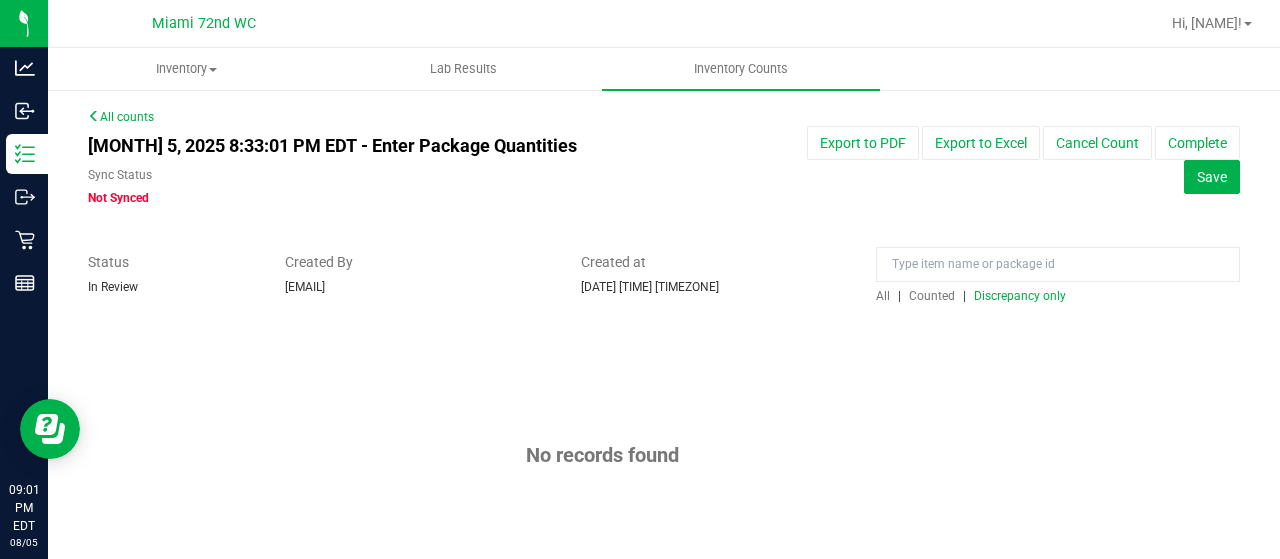 click on "All" at bounding box center (883, 296) 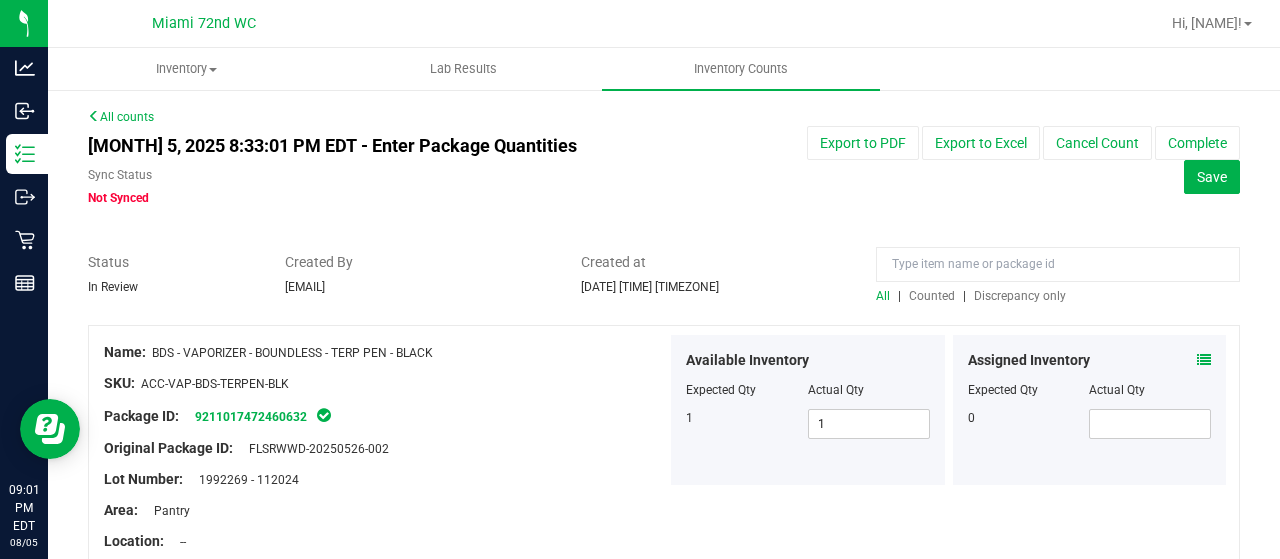 click on "Discrepancy only" at bounding box center (1020, 296) 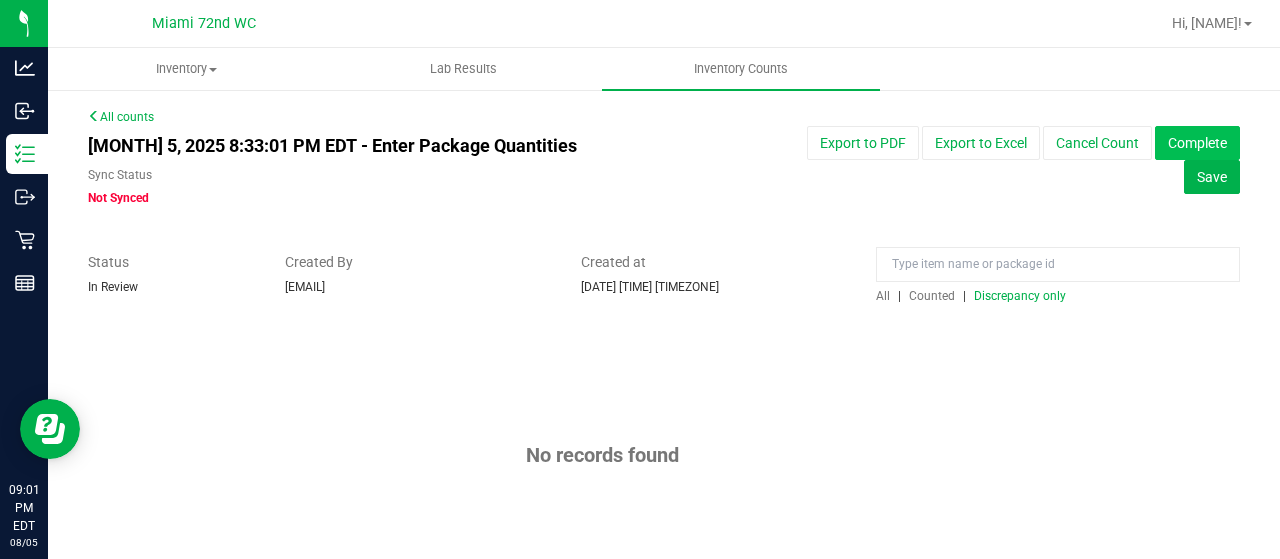 click on "Complete" at bounding box center [1197, 143] 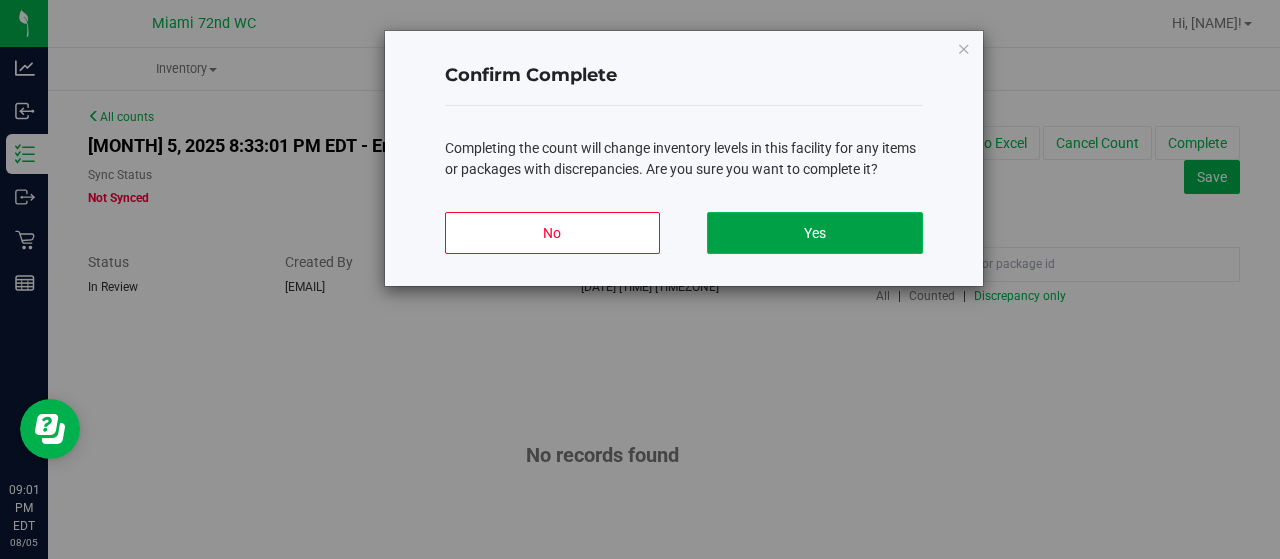 click on "Yes" at bounding box center [814, 233] 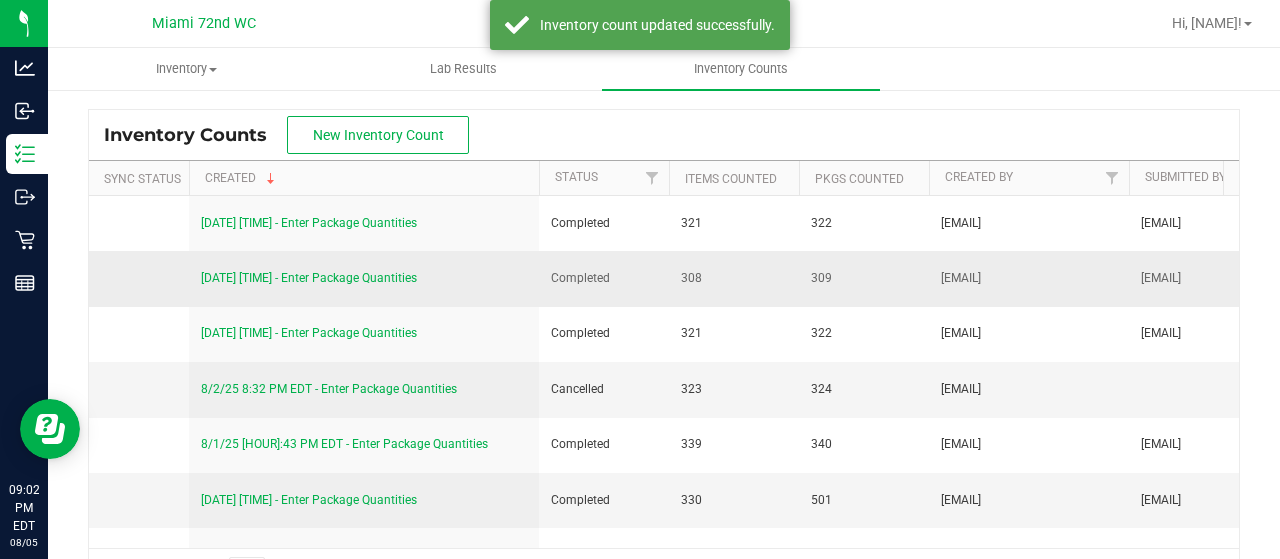 scroll, scrollTop: 0, scrollLeft: 167, axis: horizontal 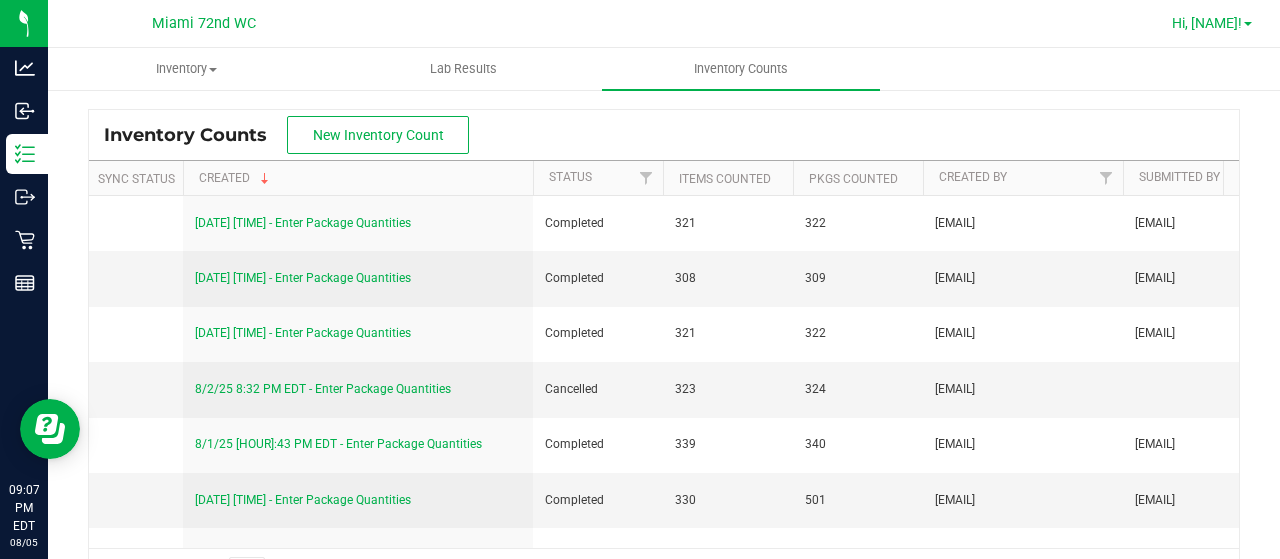 click on "Hi, [NAME]!" at bounding box center (1207, 23) 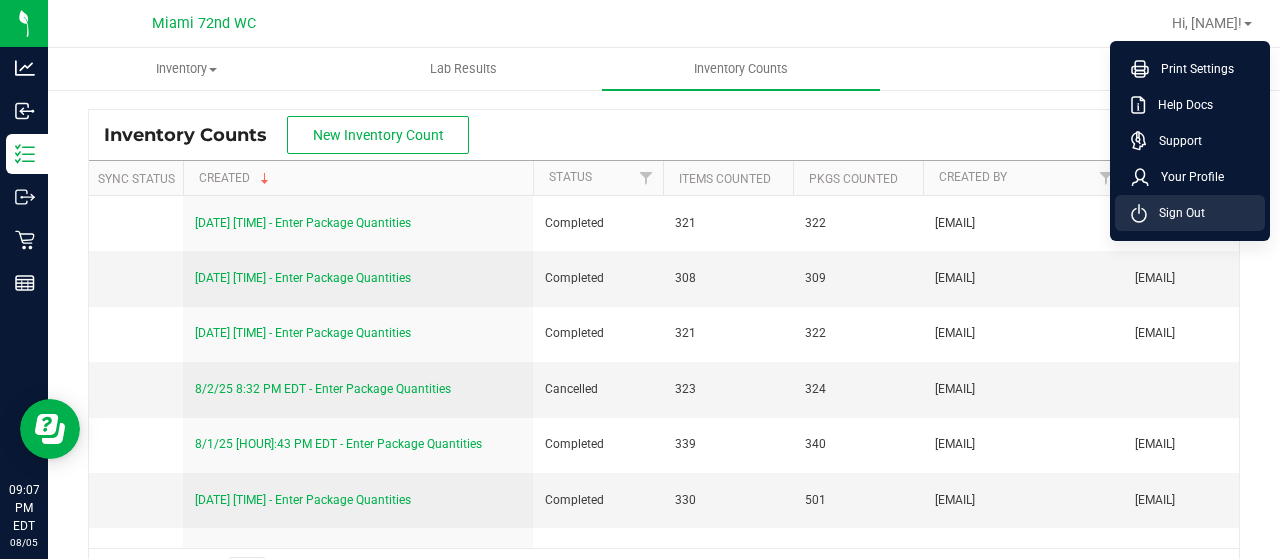 click on "Sign Out" at bounding box center [1176, 213] 